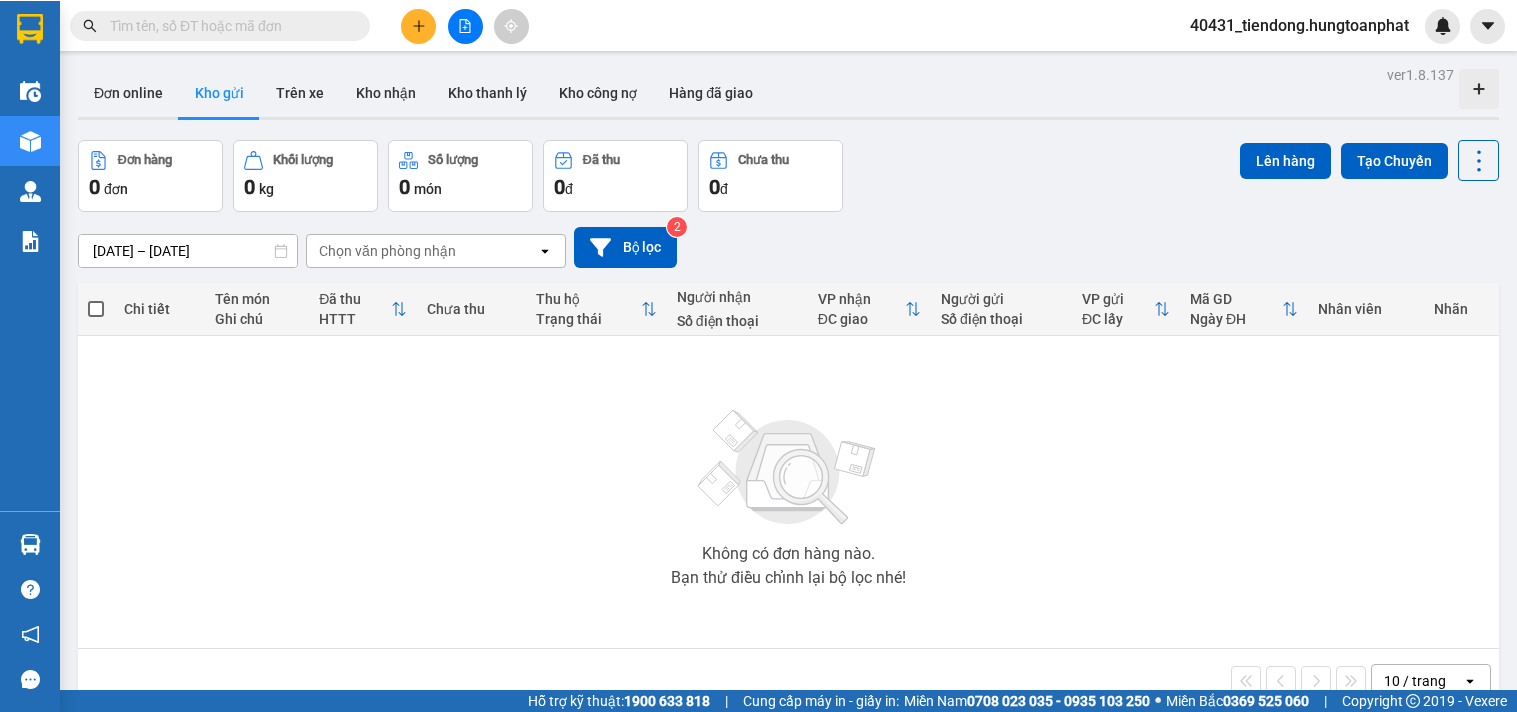 scroll, scrollTop: 0, scrollLeft: 0, axis: both 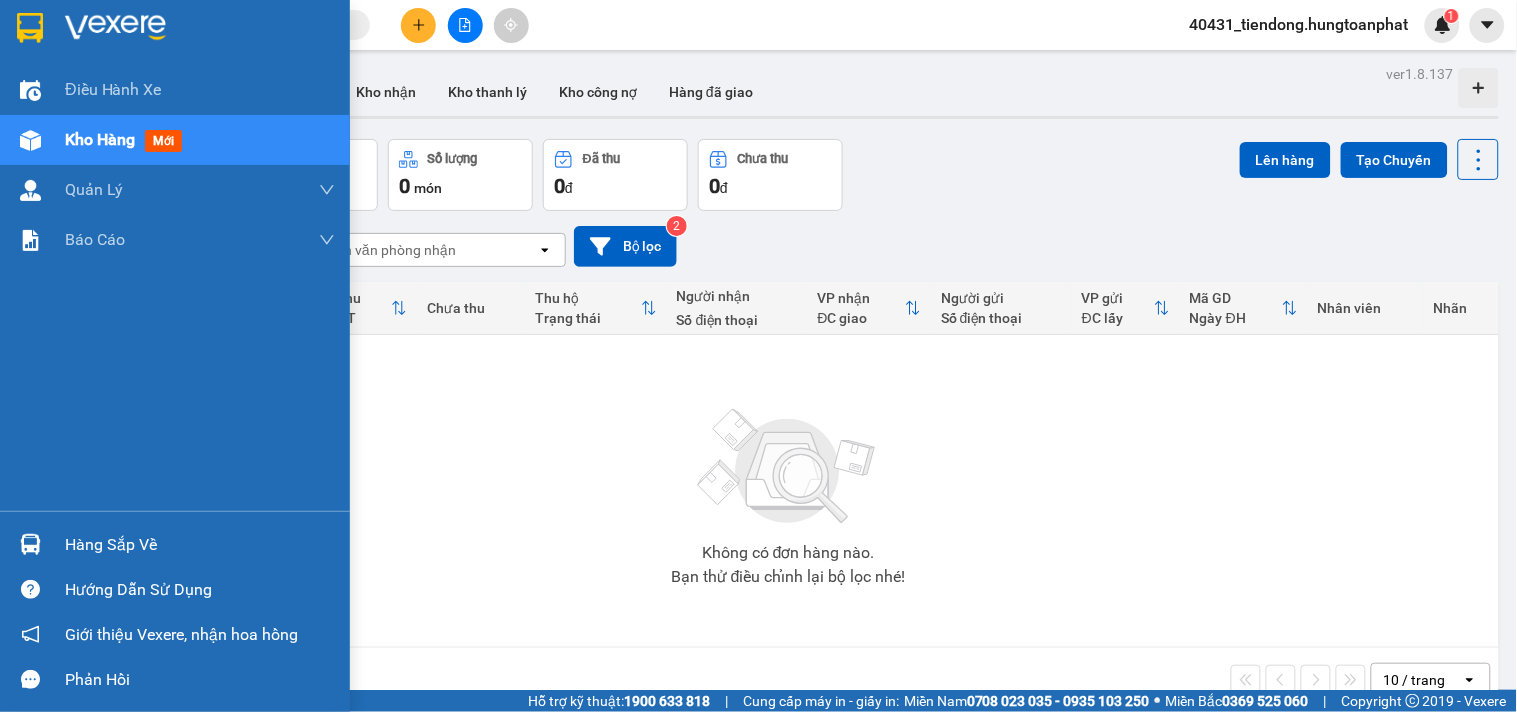click on "Hàng sắp về" at bounding box center (200, 545) 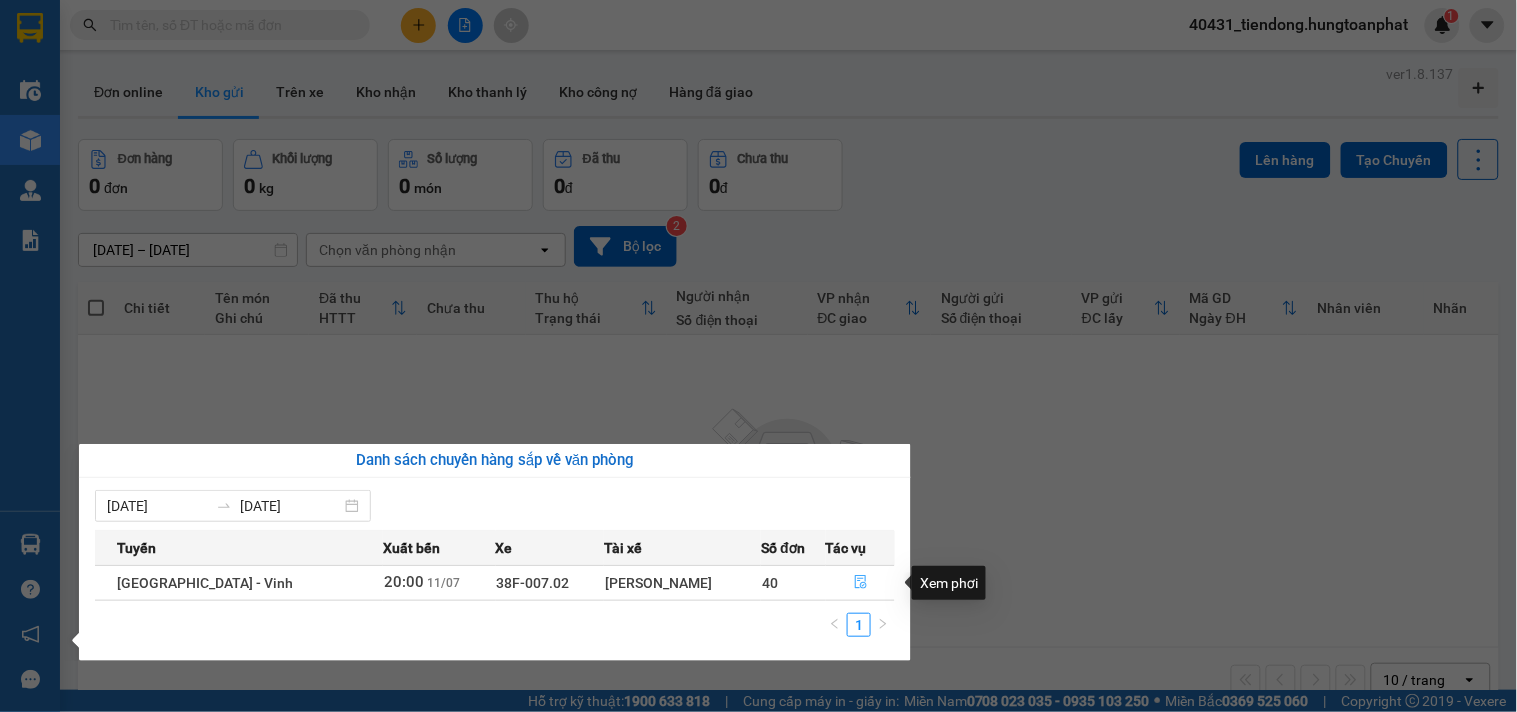 click 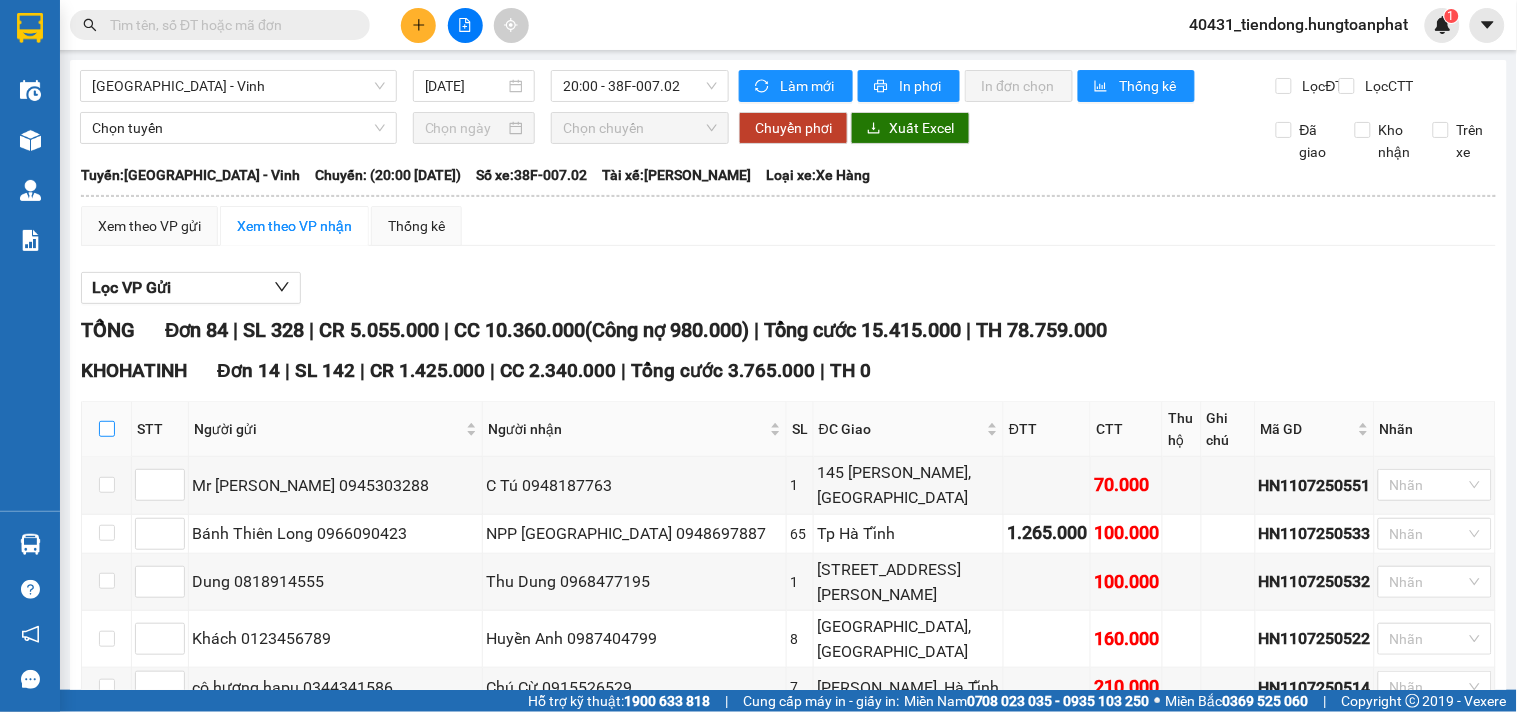 click at bounding box center [107, 429] 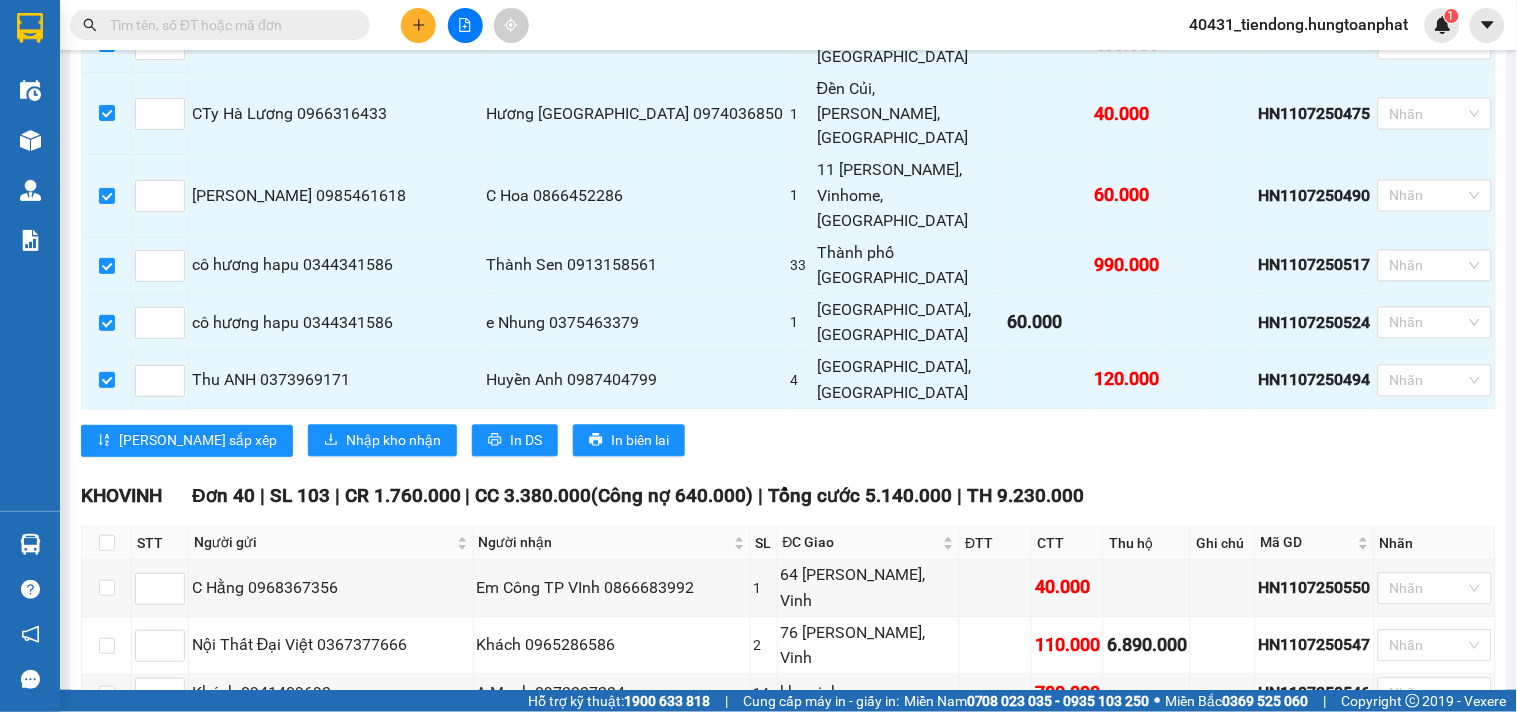scroll, scrollTop: 1014, scrollLeft: 0, axis: vertical 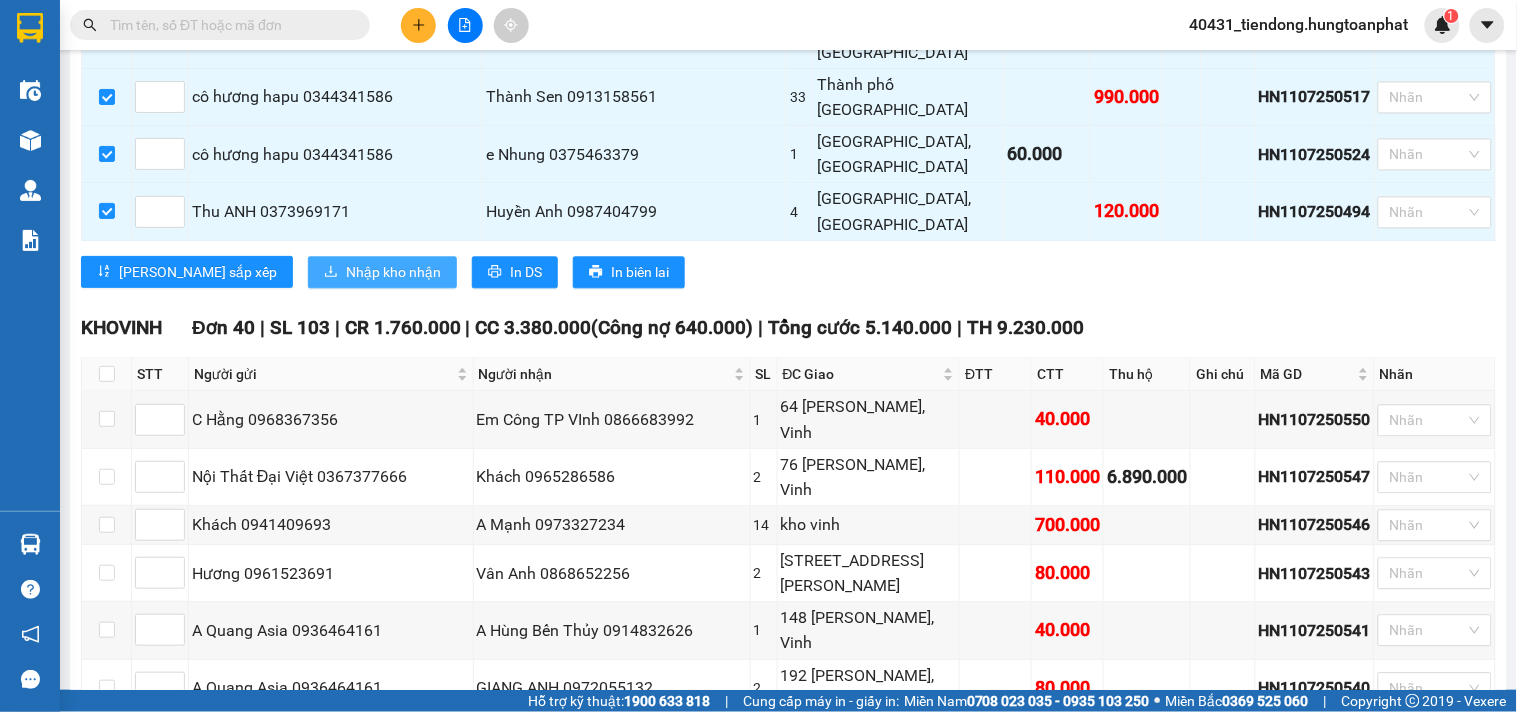 click on "Nhập kho nhận" at bounding box center (393, 272) 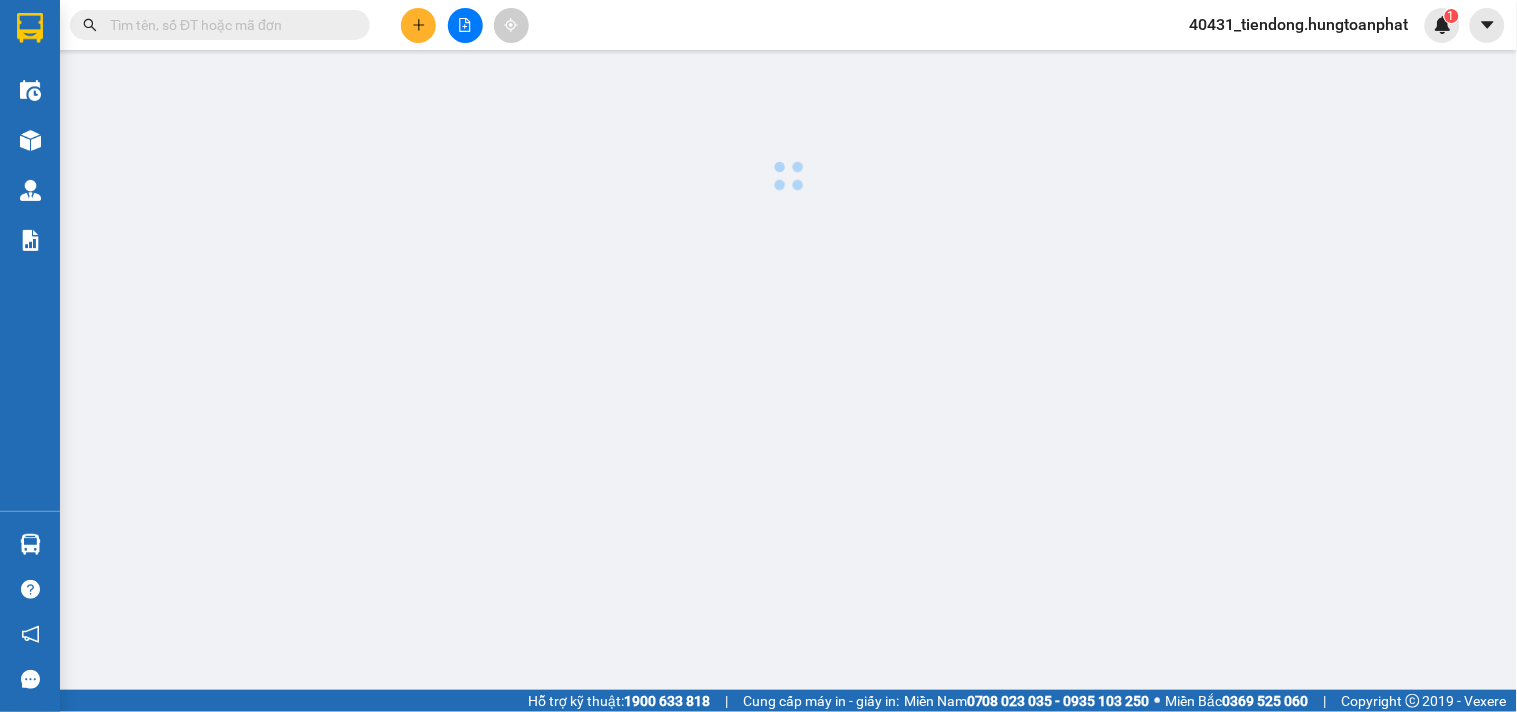 scroll, scrollTop: 0, scrollLeft: 0, axis: both 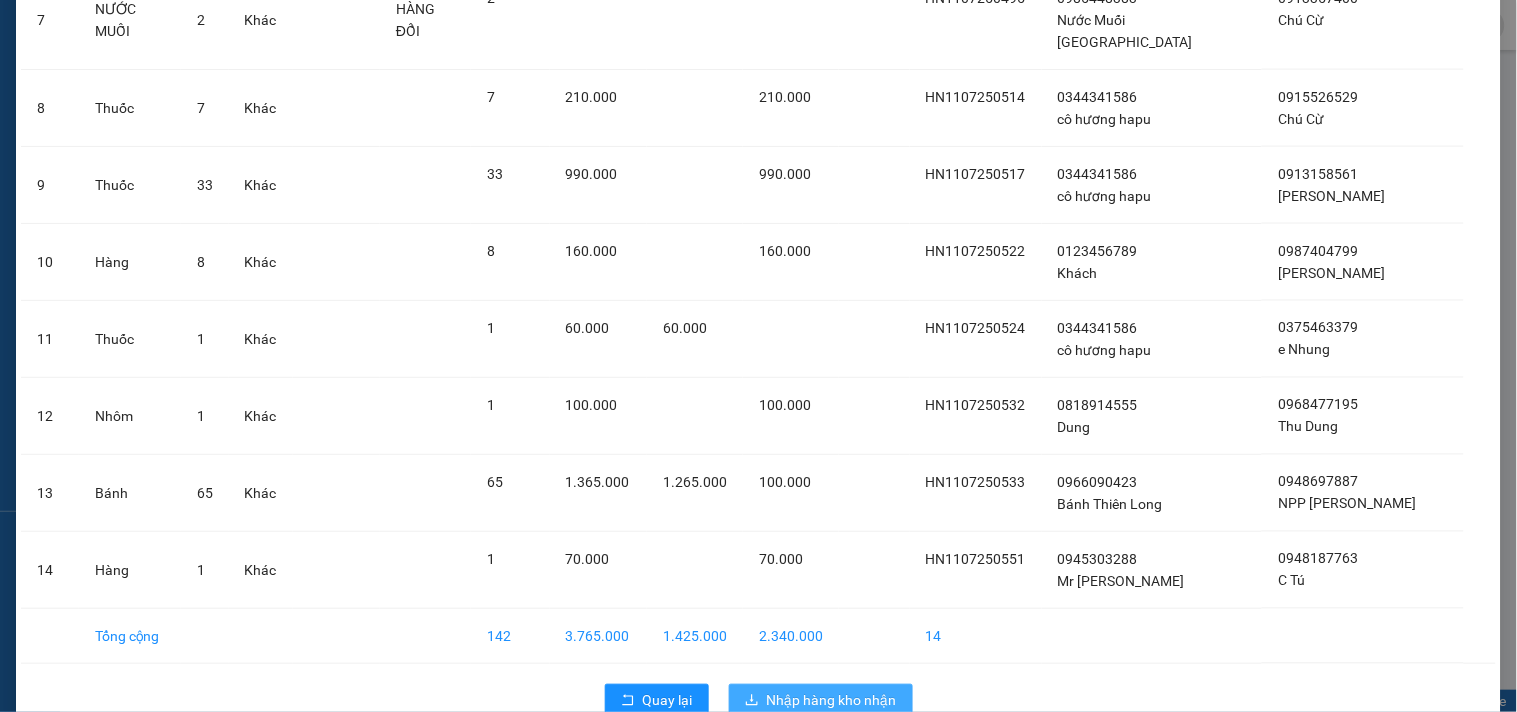 click on "Nhập hàng kho nhận" at bounding box center [821, 700] 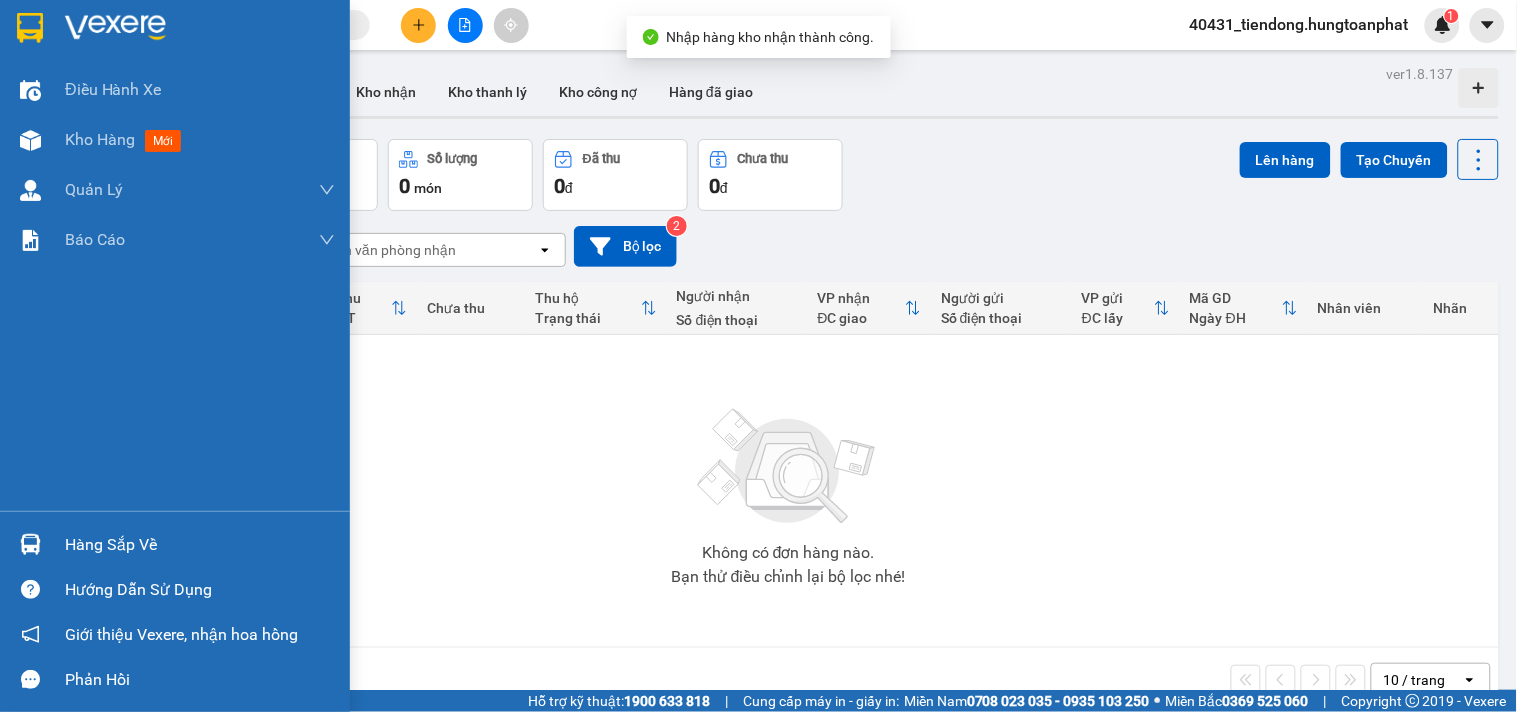 click at bounding box center (30, 544) 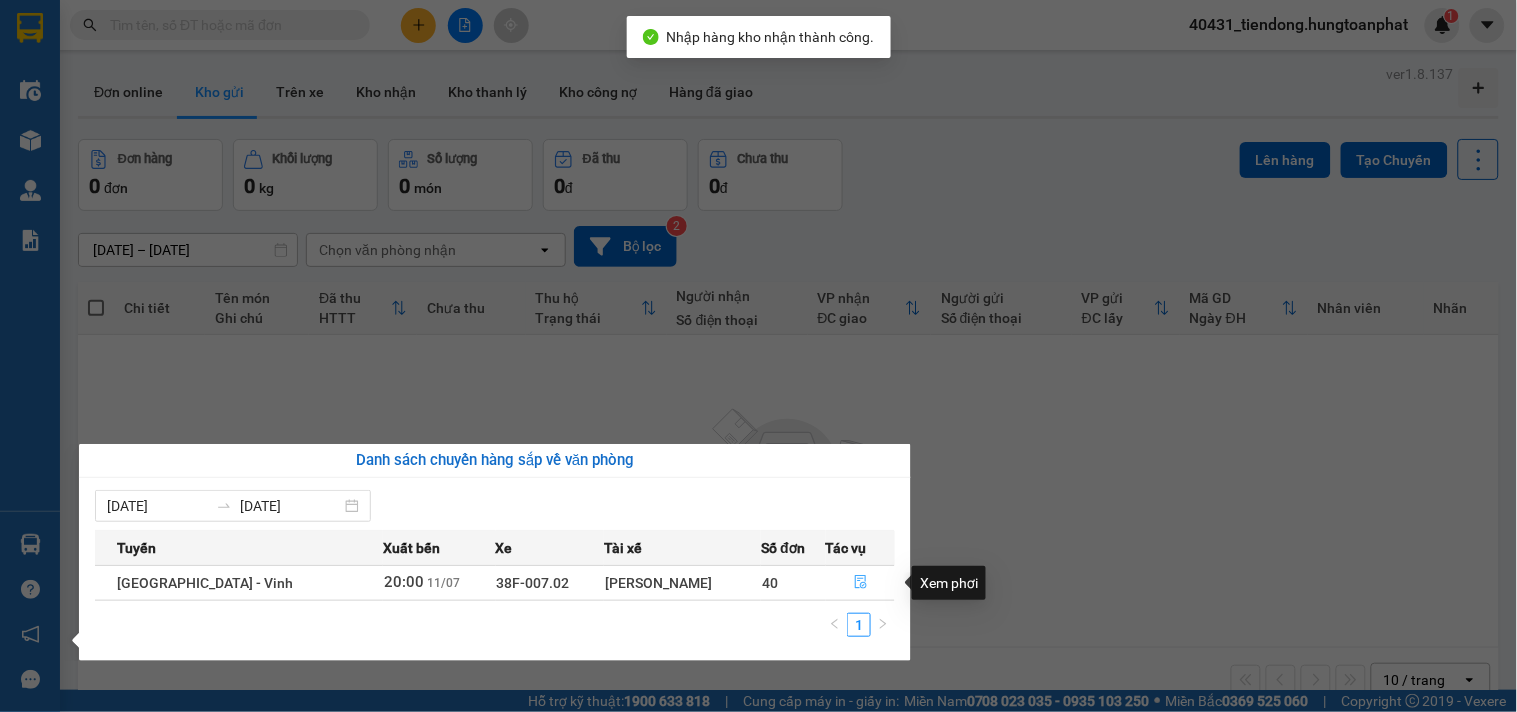 click at bounding box center [860, 583] 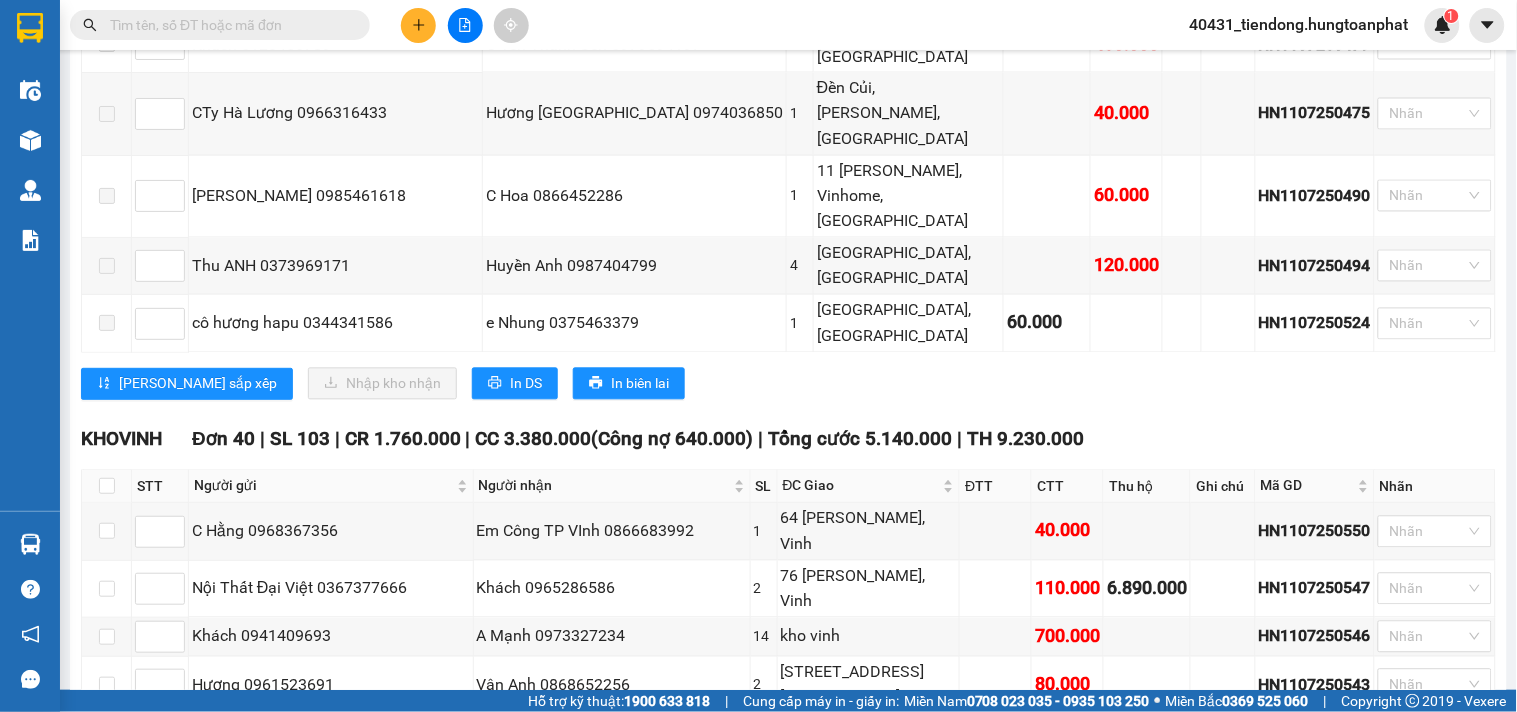 scroll, scrollTop: 920, scrollLeft: 0, axis: vertical 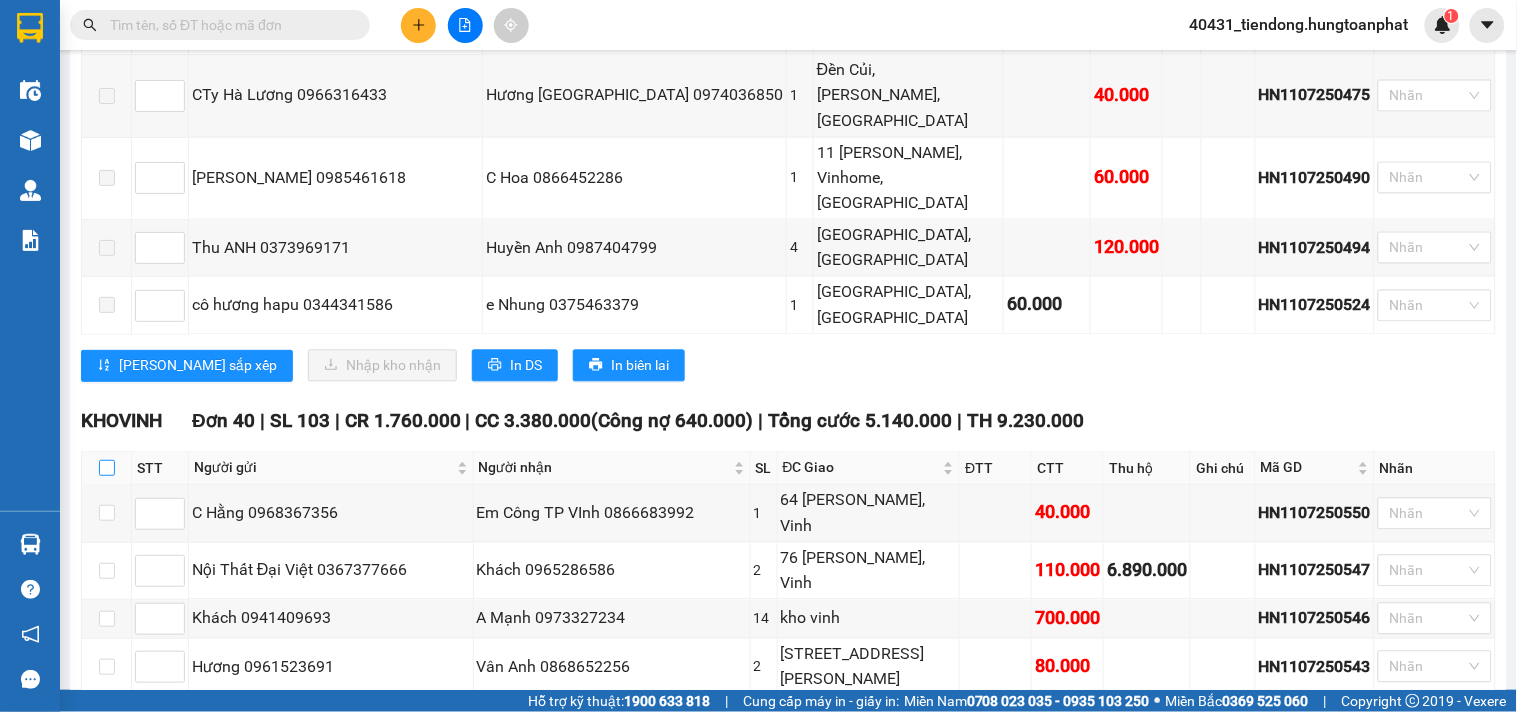 click at bounding box center [107, 468] 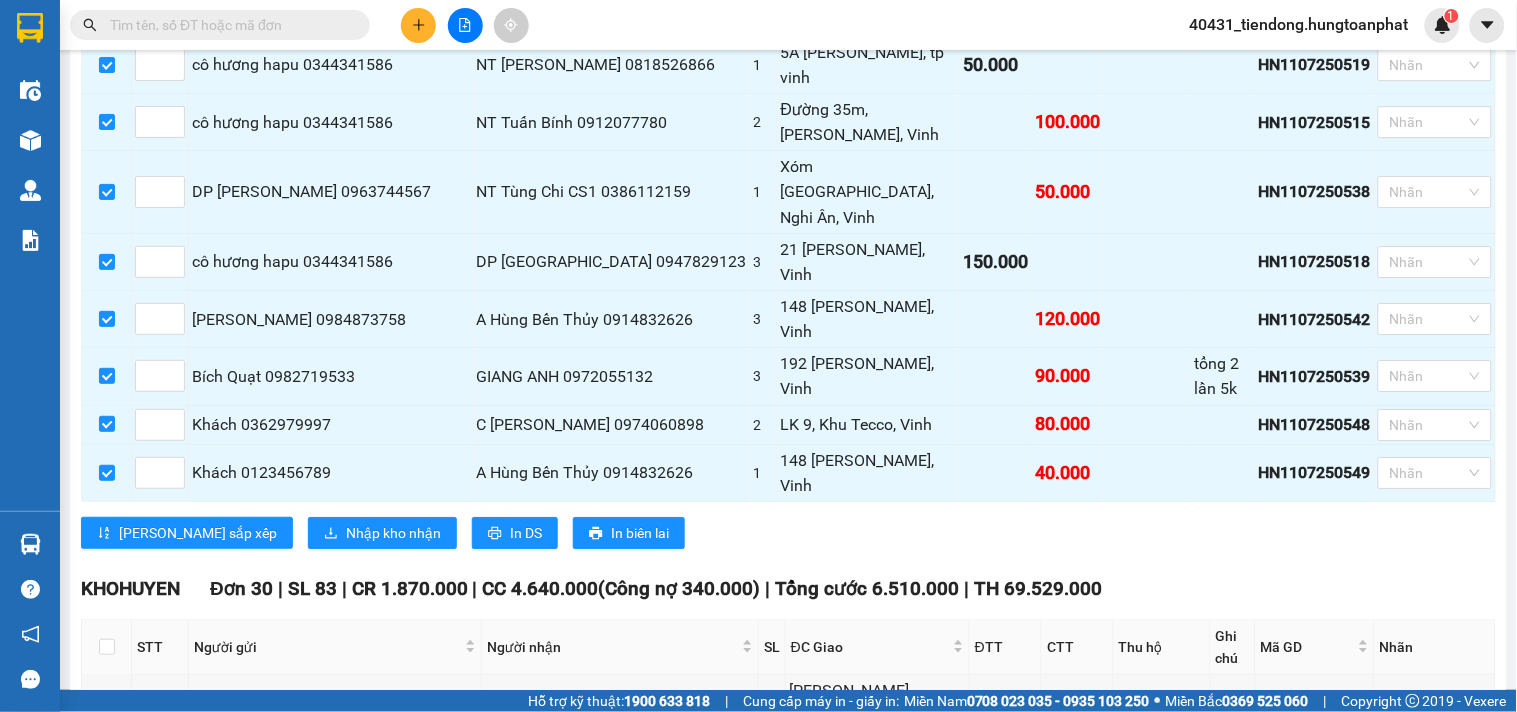 scroll, scrollTop: 3560, scrollLeft: 0, axis: vertical 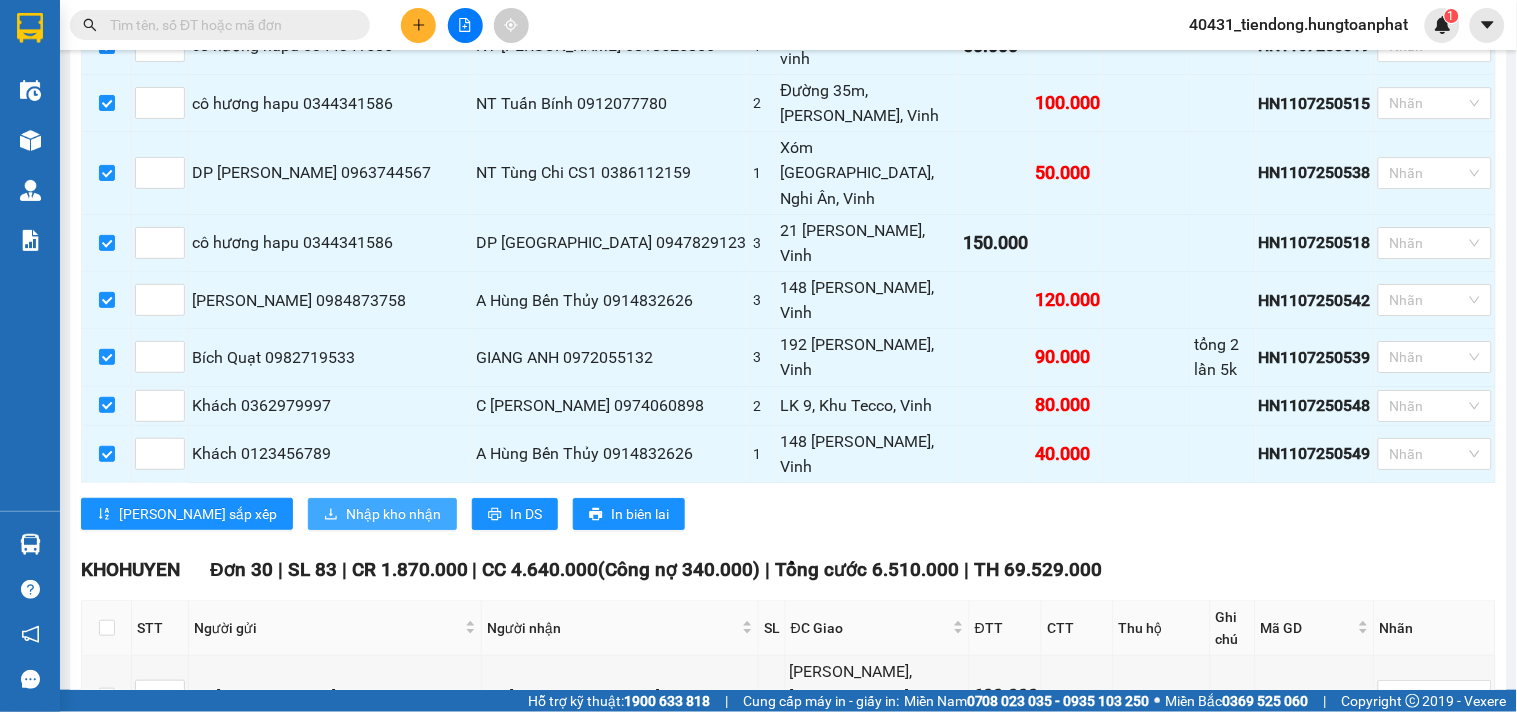 click on "Nhập kho nhận" at bounding box center (393, 514) 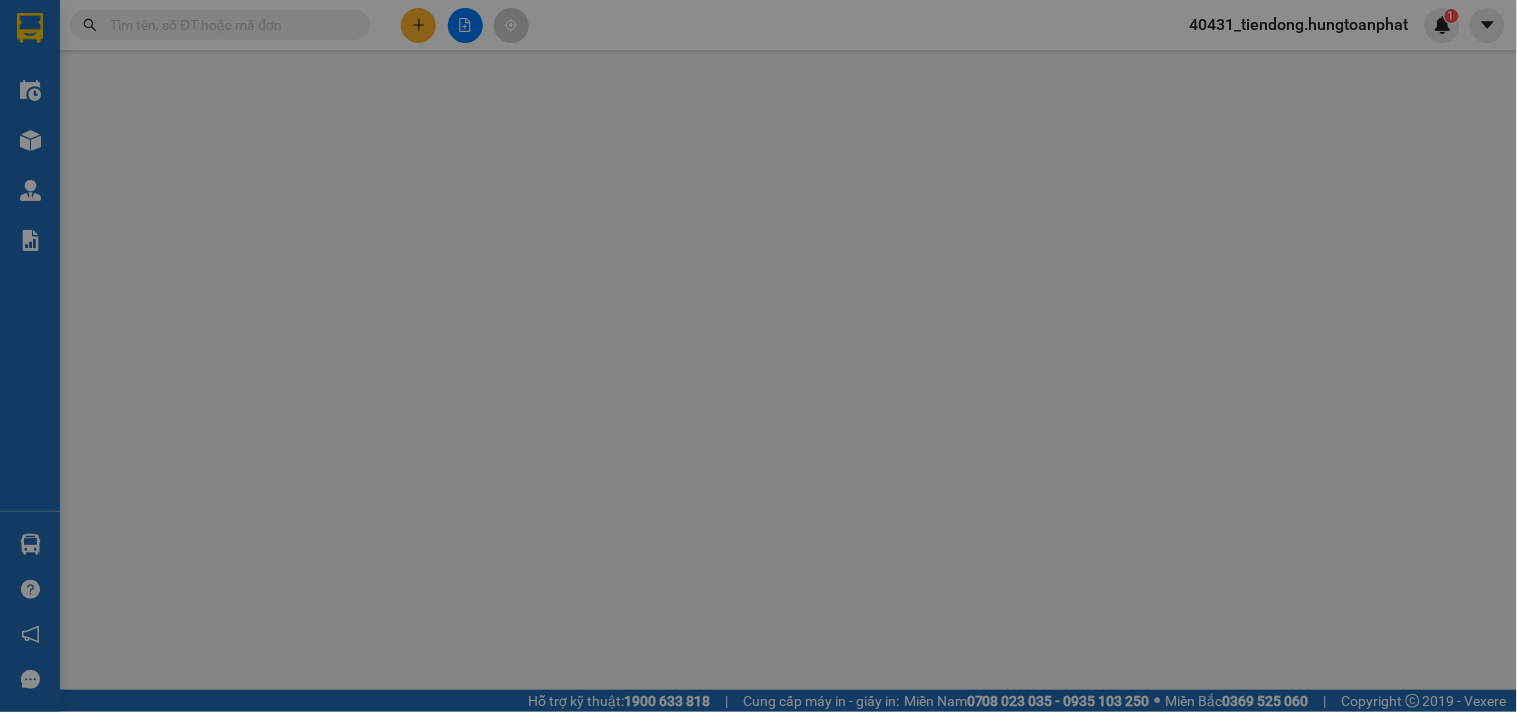 scroll, scrollTop: 0, scrollLeft: 0, axis: both 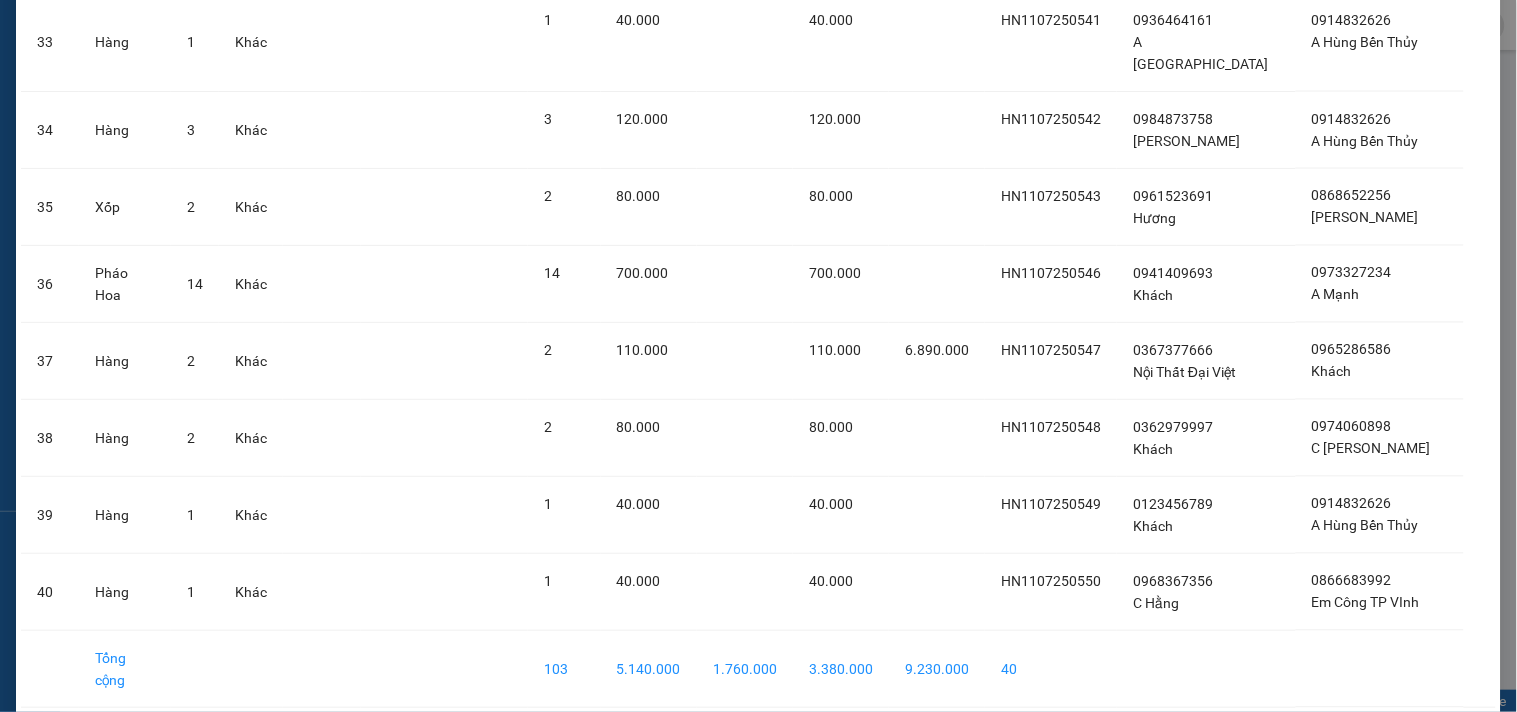 click on "Nhập hàng kho nhận" at bounding box center [832, 744] 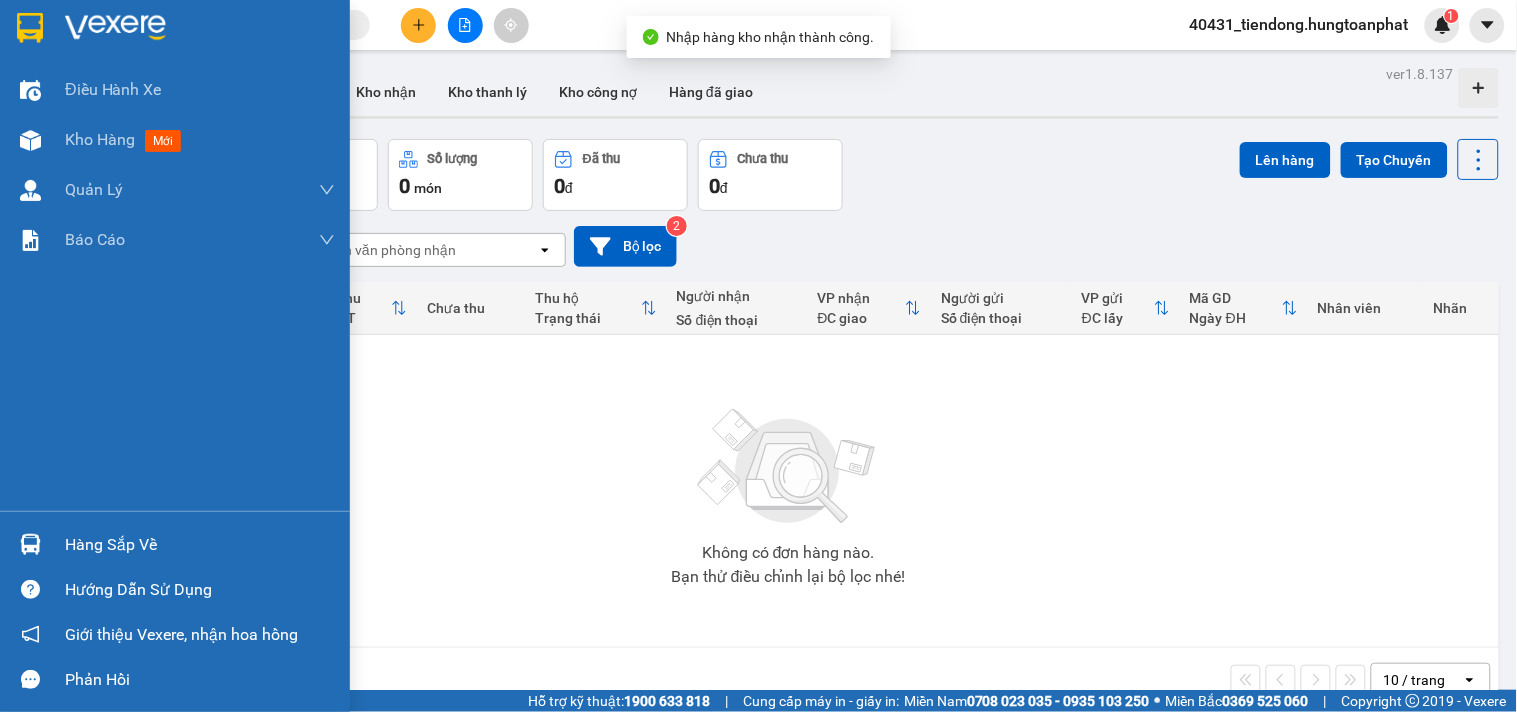 click on "Hàng sắp về" at bounding box center [175, 544] 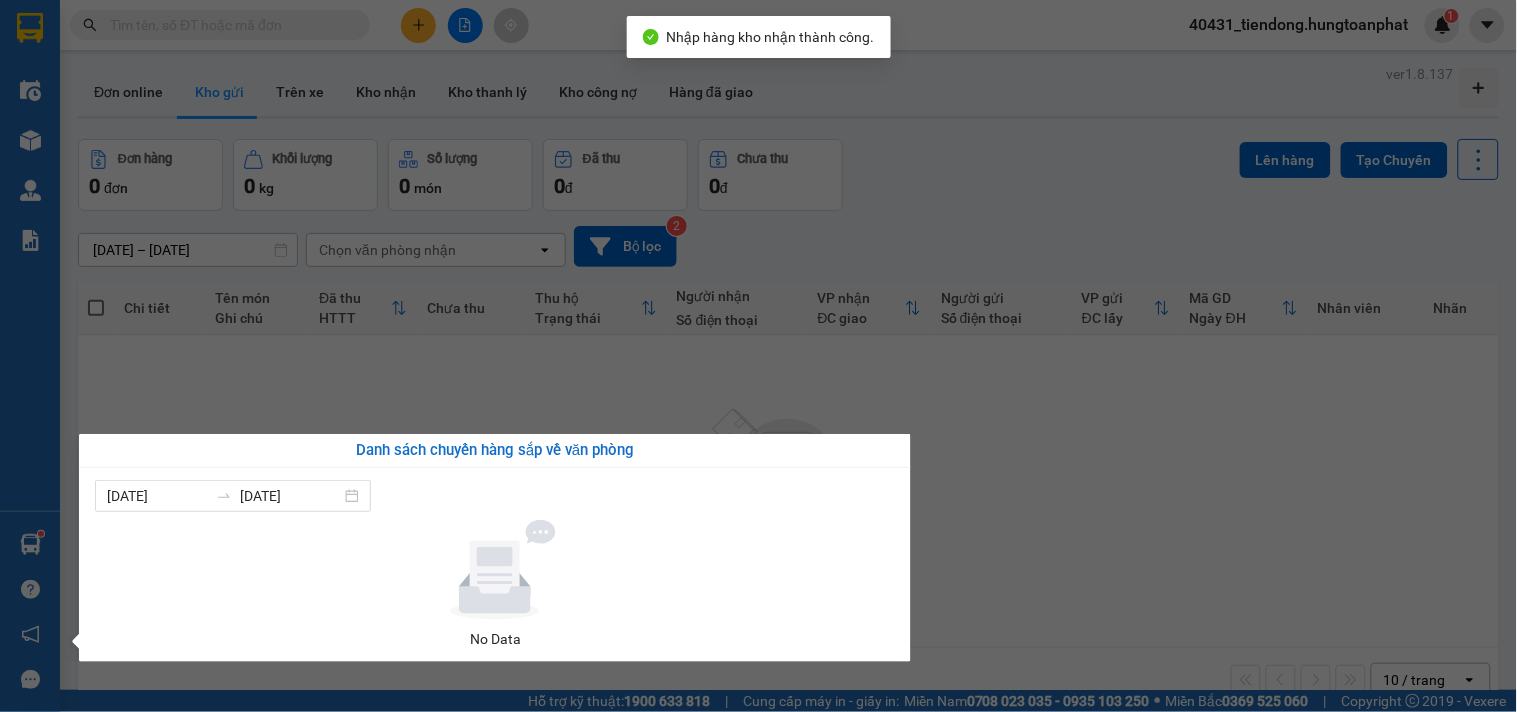 click on "Kết quả tìm kiếm ( 0 )  Bộ lọc  No Data 40431_tiendong.hungtoanphat 1     Điều hành xe     Kho hàng mới     Quản Lý Quản lý thu hộ Quản lý chuyến Quản lý khách hàng Quản lý khách hàng mới Quản lý giao nhận mới Quản lý kiểm kho     Báo cáo  11. Báo cáo đơn giao nhận nội bộ 09. Chi tiết đơn hàng nhà xe  1B. Chi tiết đơn hàng toàn nhà xe 2. Báo cáo doanh thu các văn phòng ( không có công nợ ) 3. Thống kê nhận và gửi hàng theo văn phòng (thu hộ) 5. Báo cáo COD 5. Doanh số theo xe, tài xế ( mới) 6. Doanh số theo người giao 8. Chi tiết đơn hàng theo ngày gửi hàng ( mới) Báo cáo đơn hàng hủy Hàng sắp về Hướng dẫn sử dụng Giới thiệu Vexere, nhận hoa hồng Phản hồi Phần mềm hỗ trợ bạn tốt chứ? ver  1.8.137 Đơn online Kho gửi Trên xe Kho nhận Kho thanh lý Kho công nợ Hàng đã giao Đơn hàng 0 đơn Khối lượng 0 kg Số lượng" at bounding box center (758, 356) 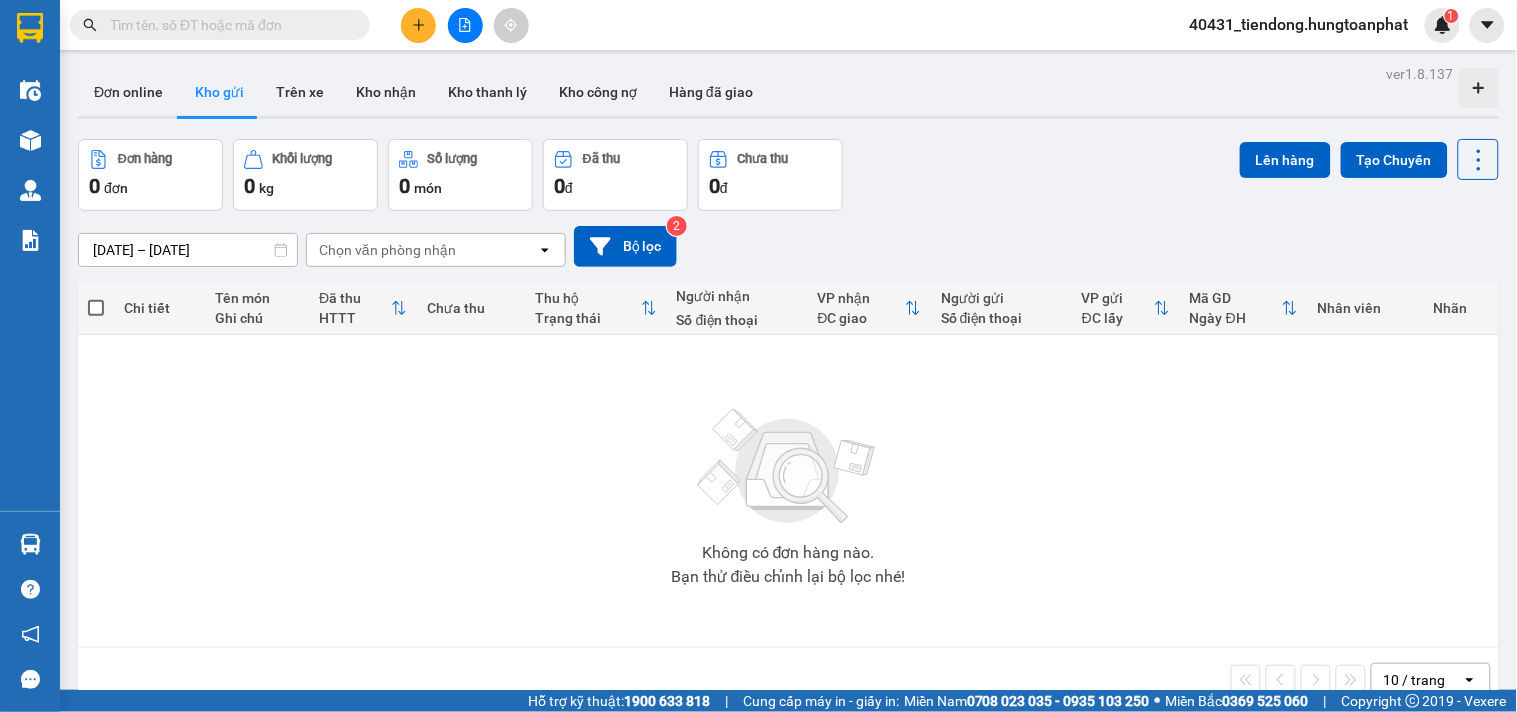 click on "40431_tiendong.hungtoanphat" at bounding box center [1299, 24] 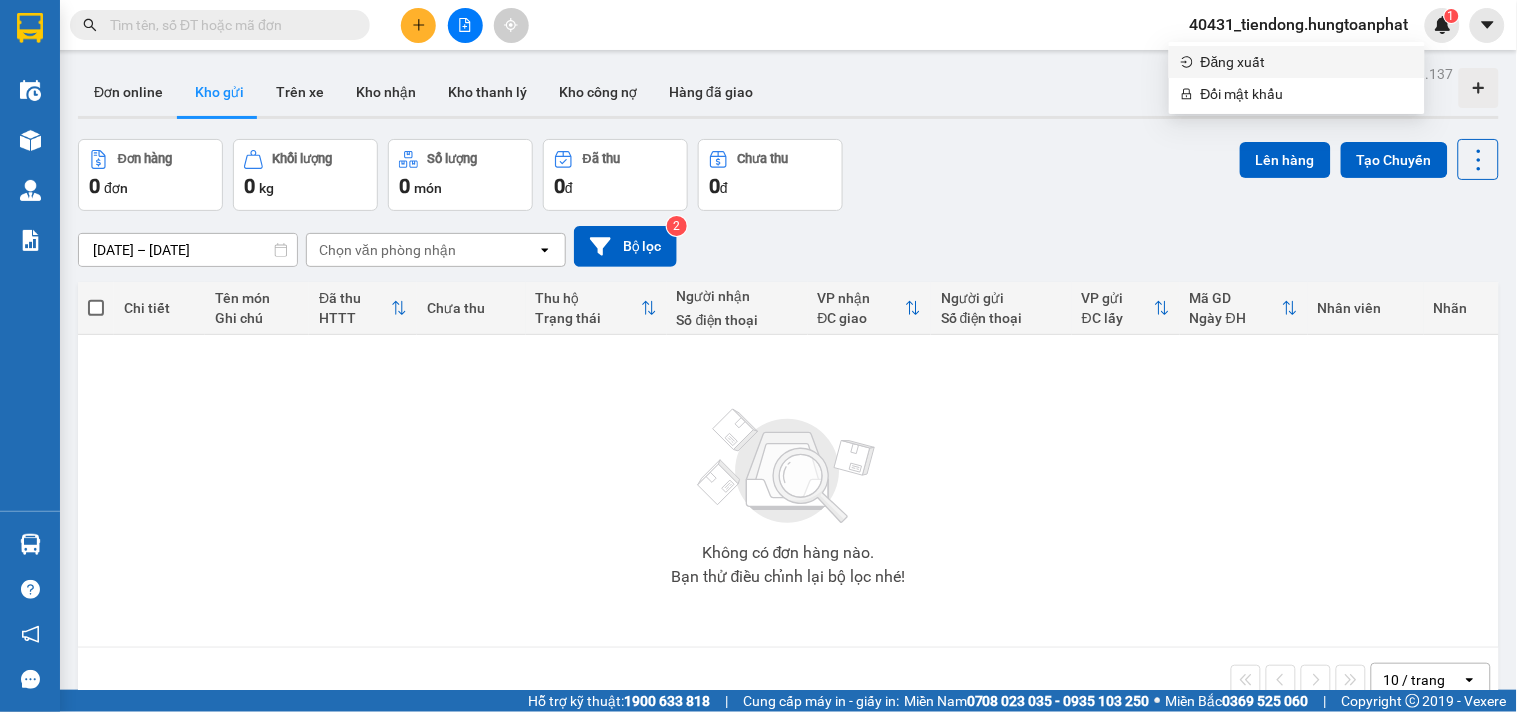 click on "Đăng xuất" at bounding box center [1307, 62] 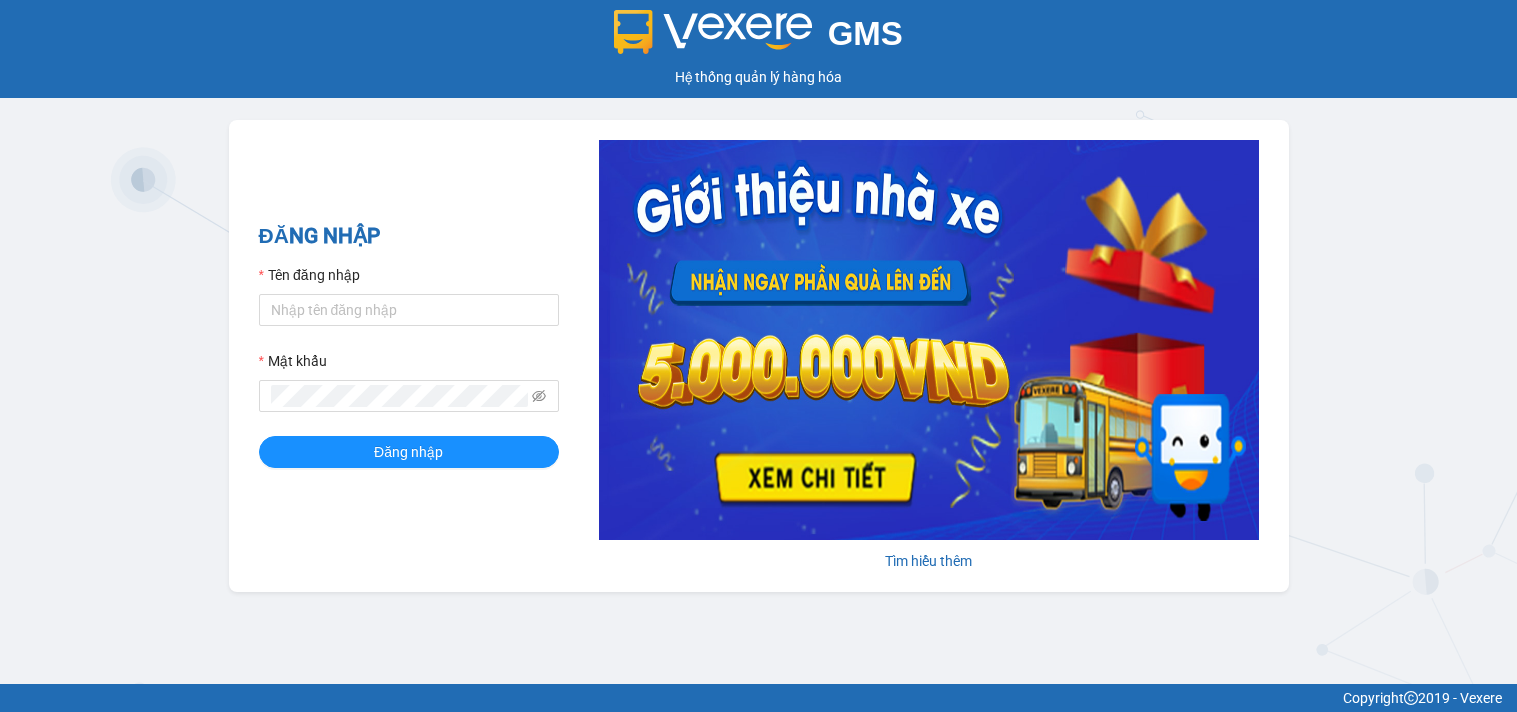 scroll, scrollTop: 0, scrollLeft: 0, axis: both 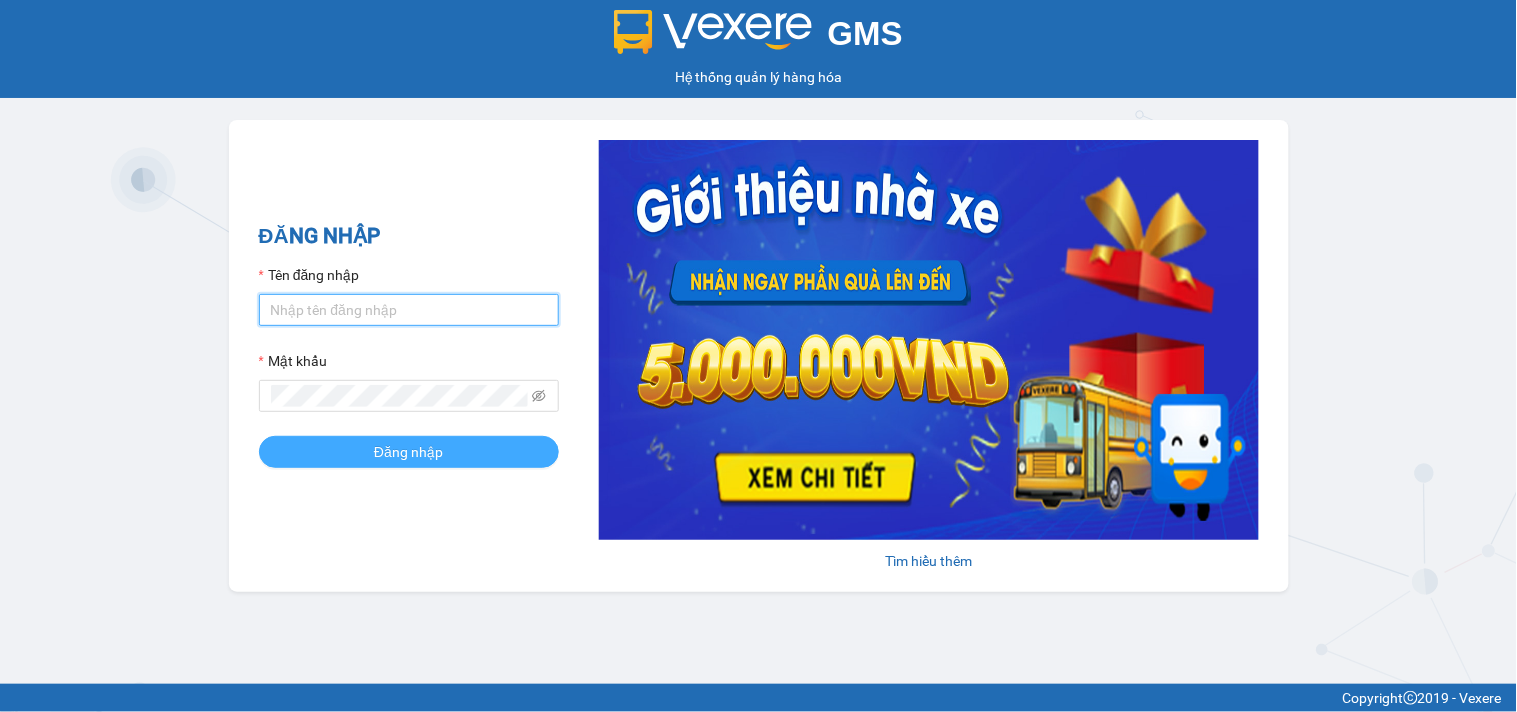 type on "tiendong.hungtoanphat" 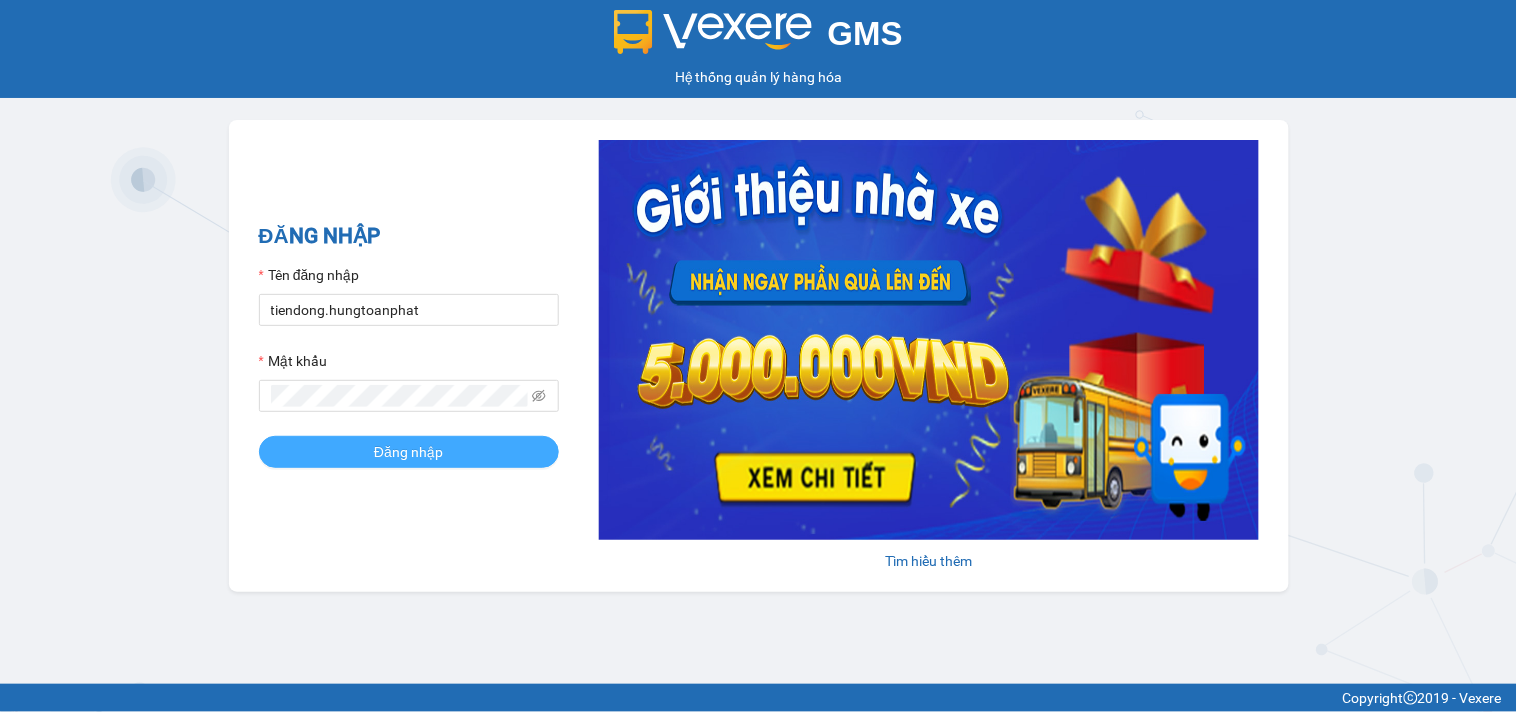 click on "Đăng nhập" at bounding box center (409, 452) 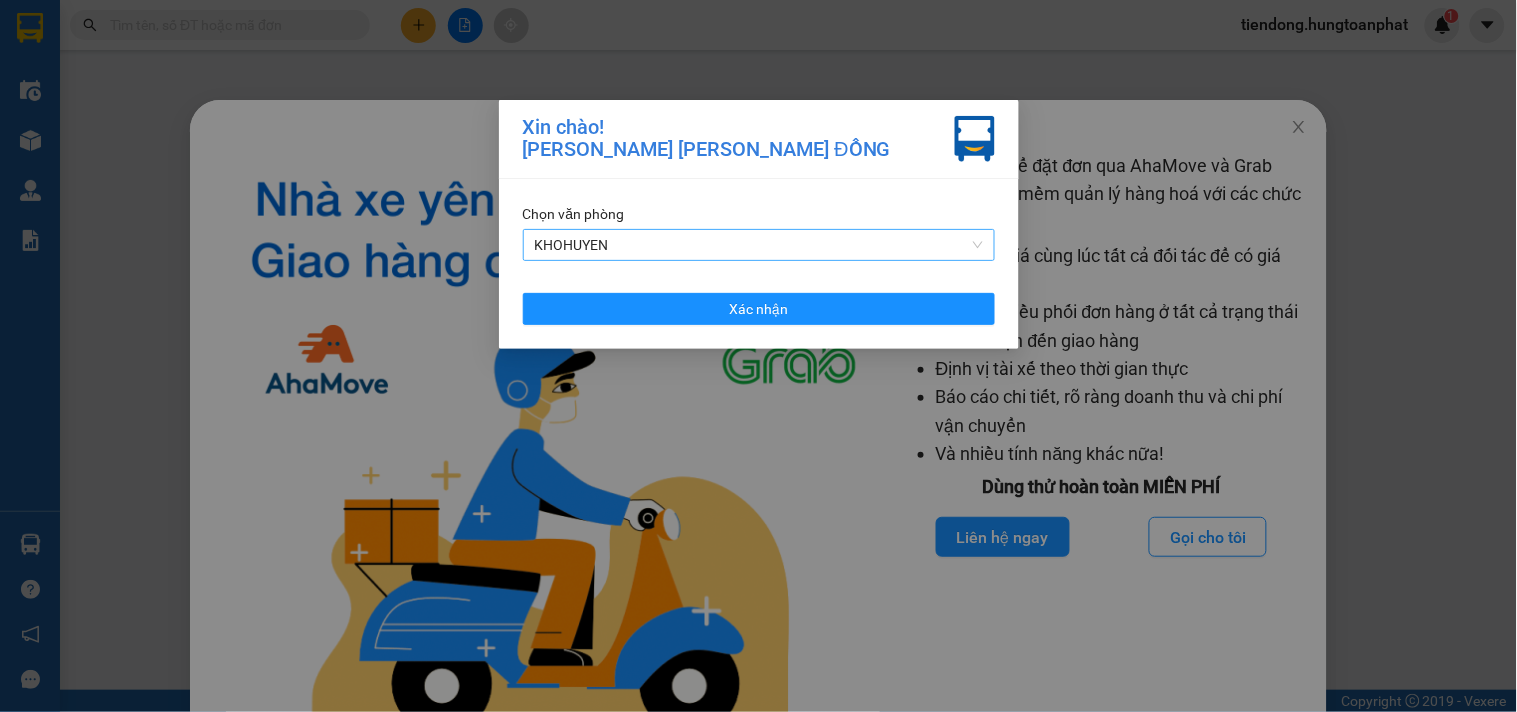 click on "KHOHUYEN" at bounding box center [759, 245] 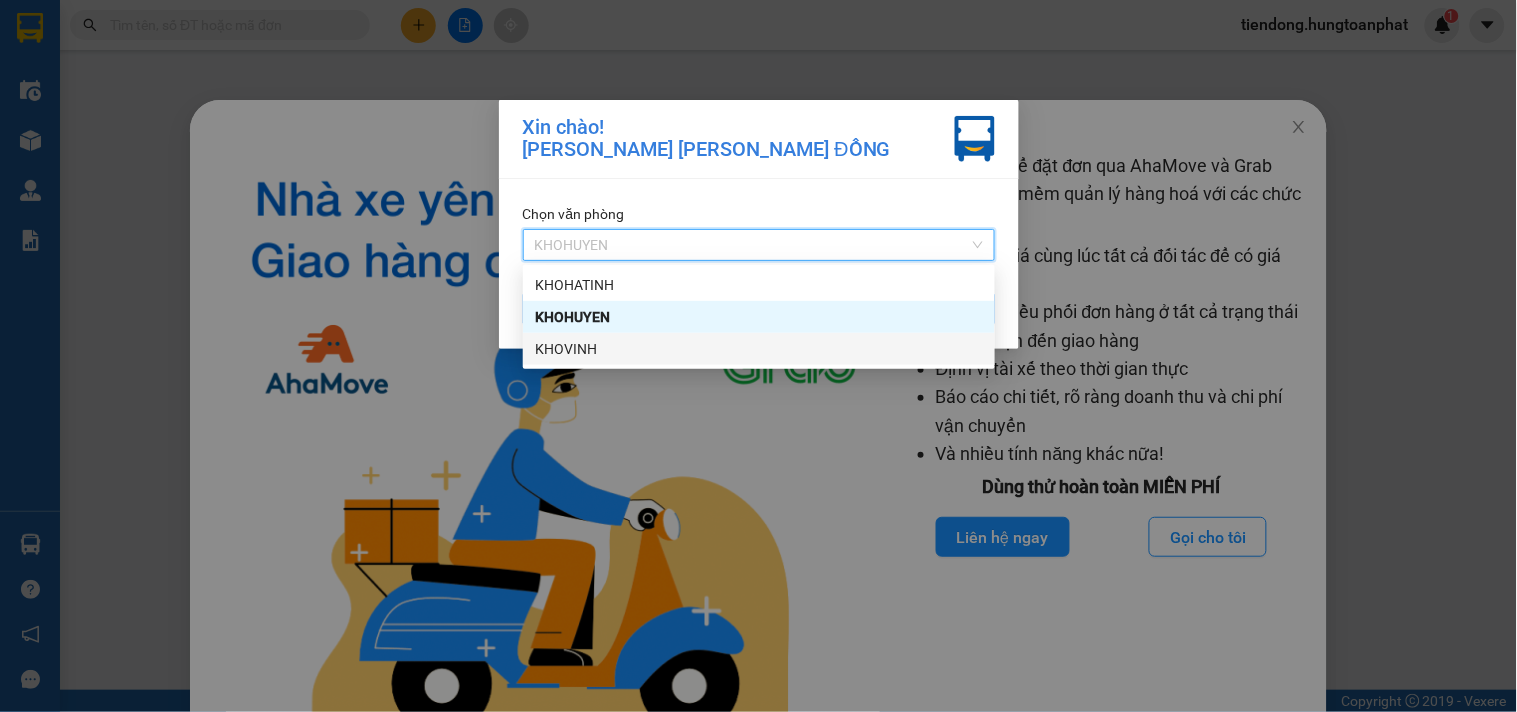 click on "KHOVINH" at bounding box center (759, 349) 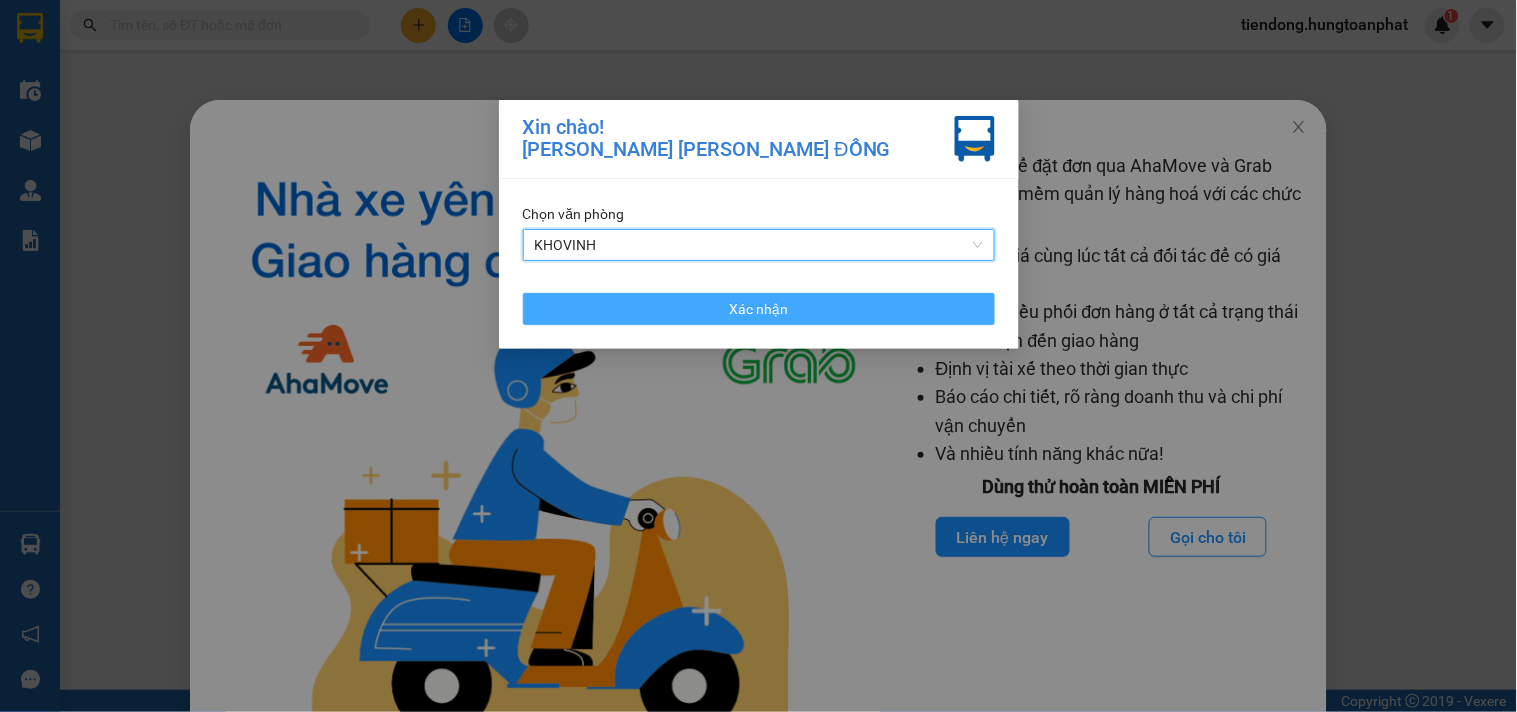 click on "Xác nhận" at bounding box center (759, 309) 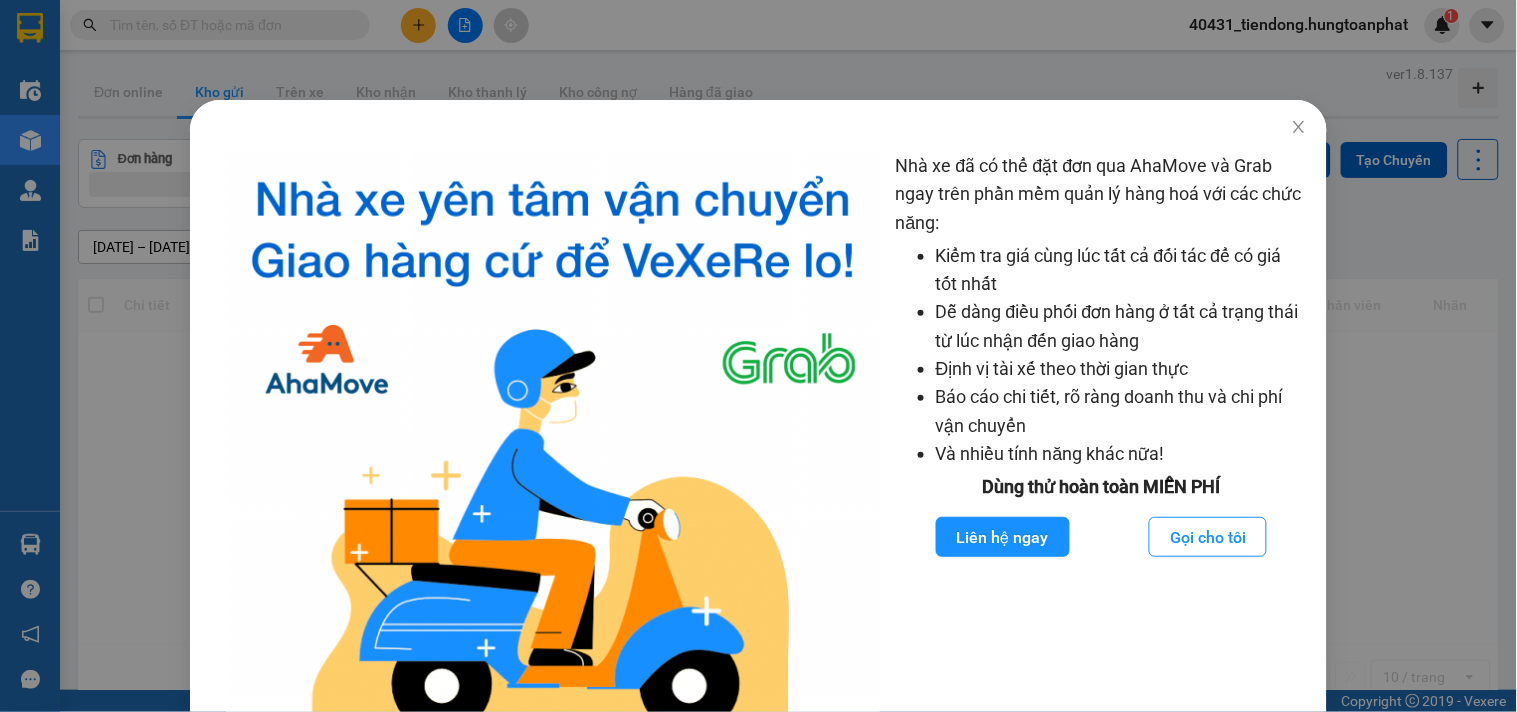 click on "Nhà xe đã có thể đặt đơn qua AhaMove và Grab ngay trên phần mềm quản lý hàng hoá với các chức năng: Kiểm tra giá cùng lúc tất cả đối tác để có giá tốt nhất Dễ dàng điều phối đơn hàng ở tất cả trạng thái từ lúc nhận đến giao hàng Định vị tài xế theo thời gian thực Báo cáo chi tiết, rõ ràng doanh thu và chi phí vận chuyển Và nhiều tính năng khác nữa! Dùng thử hoàn toàn MIỄN PHÍ Liên hệ ngay Gọi cho tôi" at bounding box center (758, 356) 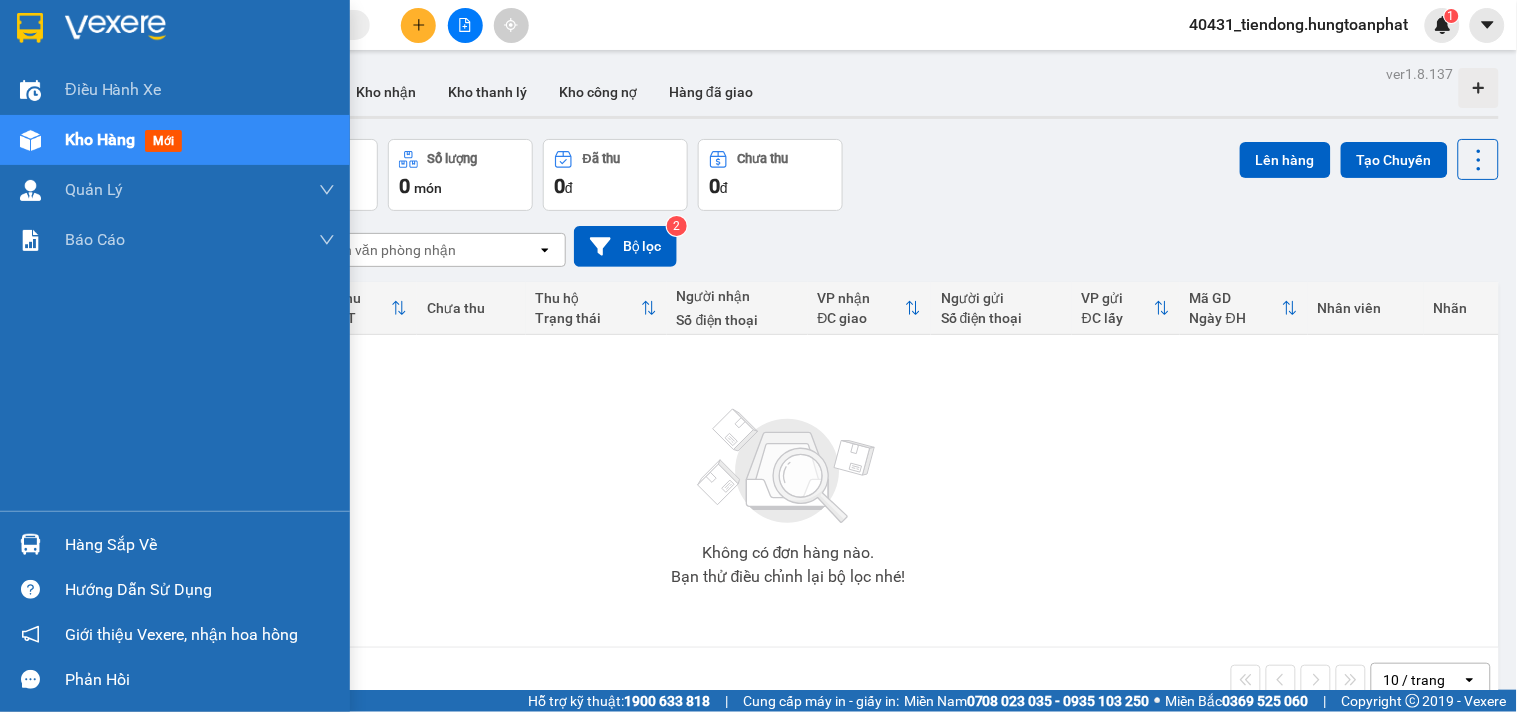 click at bounding box center [30, 544] 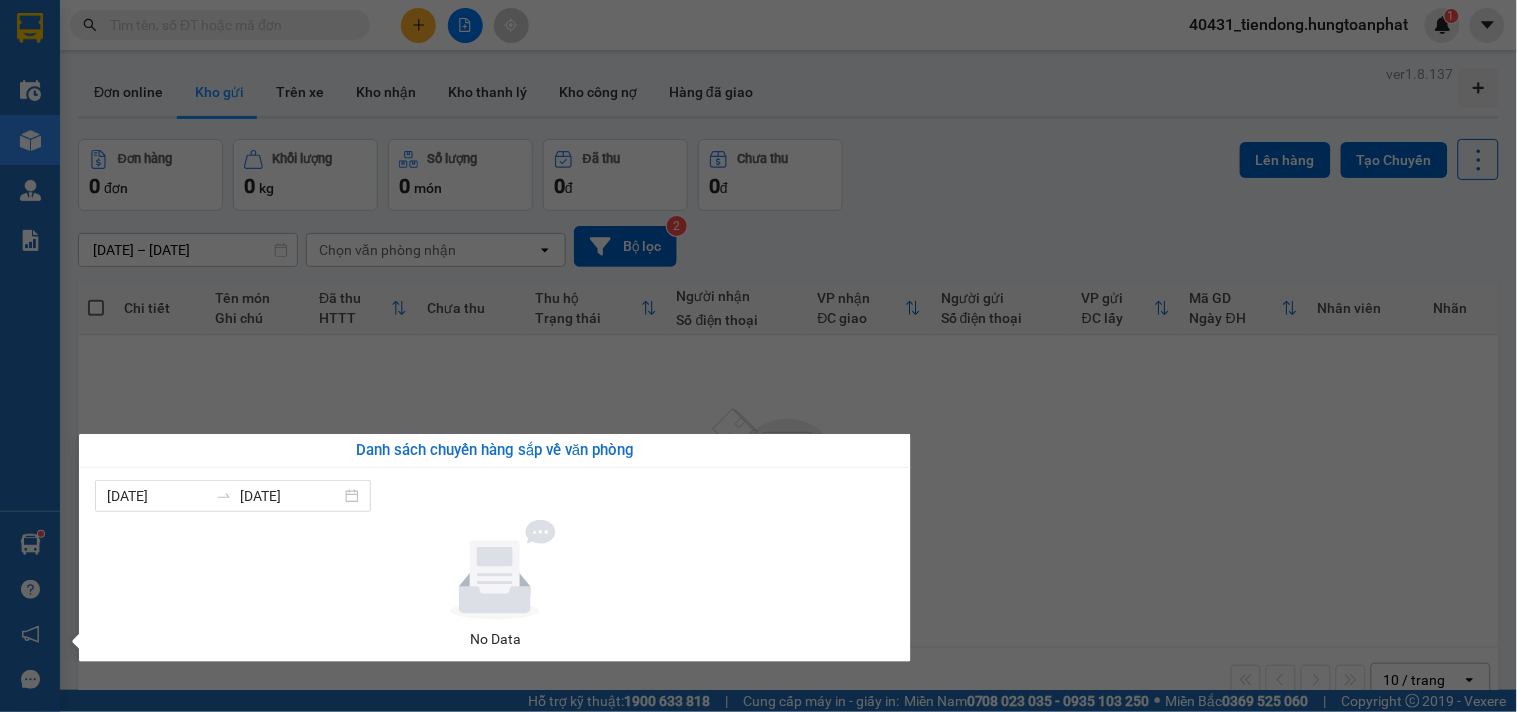 click on "Kết quả tìm kiếm ( 0 )  Bộ lọc  No Data 40431_tiendong.hungtoanphat 1     Điều hành xe     Kho hàng mới     Quản [PERSON_NAME] lý thu hộ Quản lý chuyến Quản lý khách hàng Quản lý khách hàng mới Quản lý giao nhận mới Quản lý kiểm kho     Báo cáo  11. Báo cáo đơn giao nhận nội bộ 09. Chi tiết đơn hàng nhà xe  1B. Chi tiết đơn hàng toàn nhà xe 2. Báo cáo doanh thu các văn phòng ( không có công nợ ) 3. Thống kê nhận và gửi hàng theo văn phòng (thu hộ) 5. Báo cáo COD 5. Doanh số theo xe, tài xế ( mới) 6. Doanh số theo người giao 8. Chi tiết đơn hàng theo ngày gửi hàng ( mới) Báo cáo đơn hàng hủy Hàng sắp về Hướng dẫn sử dụng Giới thiệu Vexere, nhận hoa hồng Phản hồi Phần mềm hỗ trợ bạn tốt chứ? ver  1.8.137 Đơn online Kho gửi Trên xe Kho nhận Kho thanh lý Kho công nợ Hàng đã giao Đơn hàng 0 đơn Khối lượng 0 kg Số lượng" at bounding box center (758, 356) 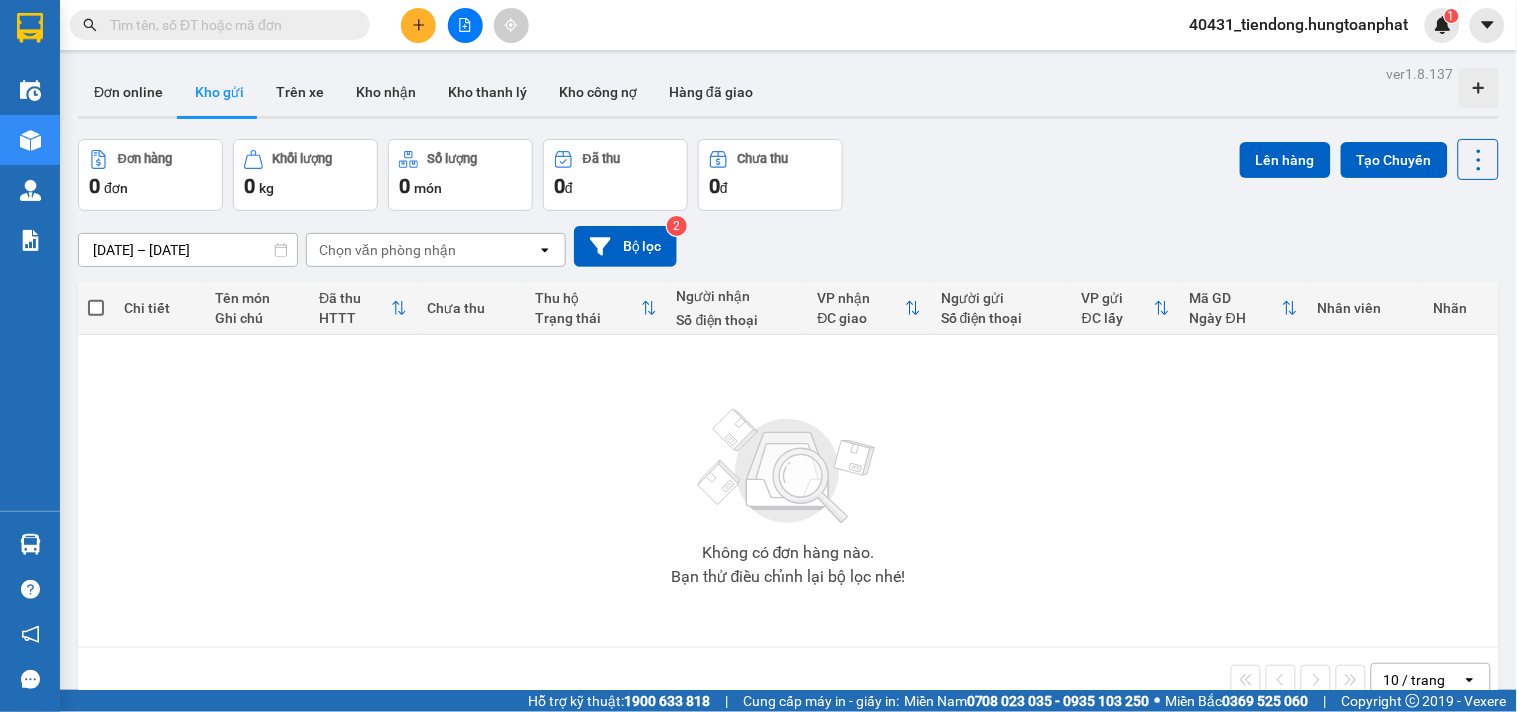 drag, startPoint x: 1240, startPoint y: 23, endPoint x: 1225, endPoint y: 30, distance: 16.552946 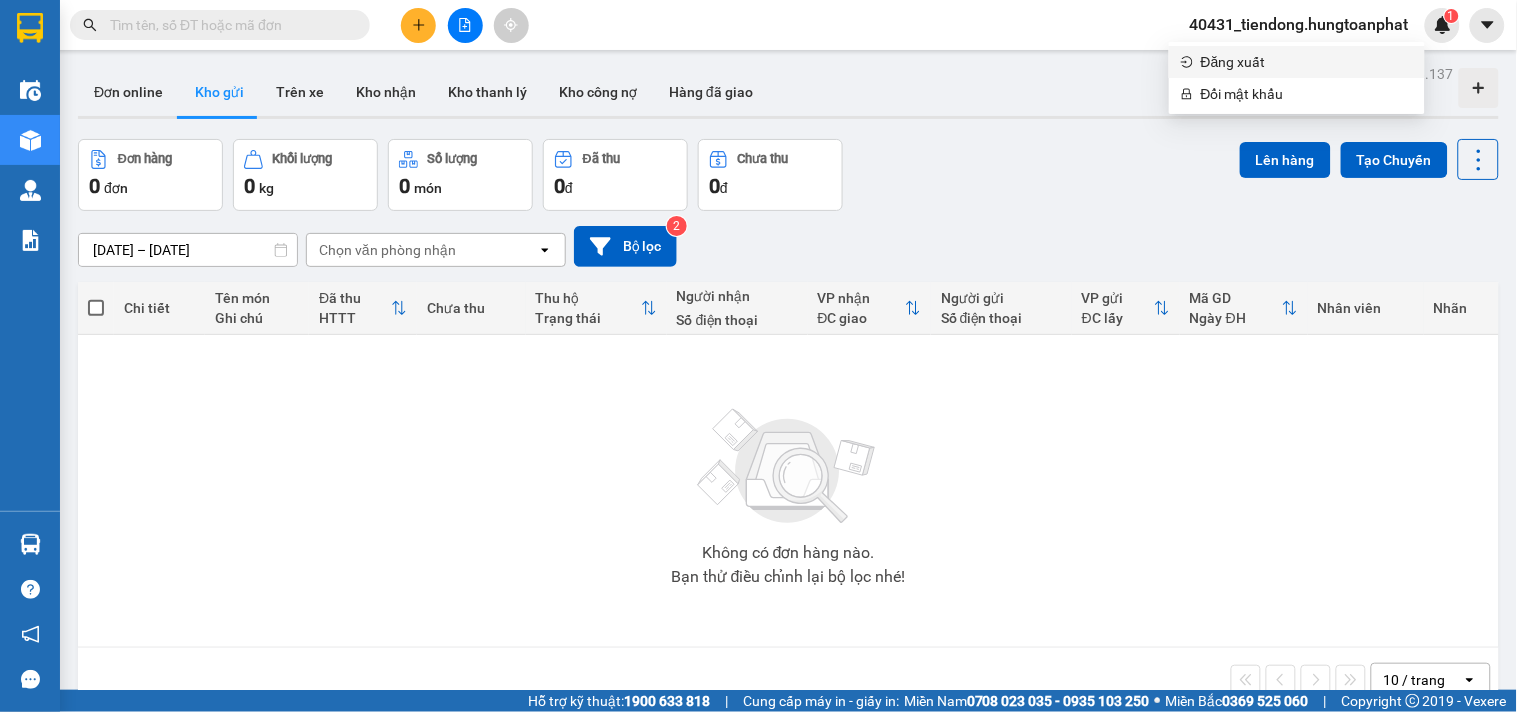 click on "Đăng xuất" at bounding box center [1297, 62] 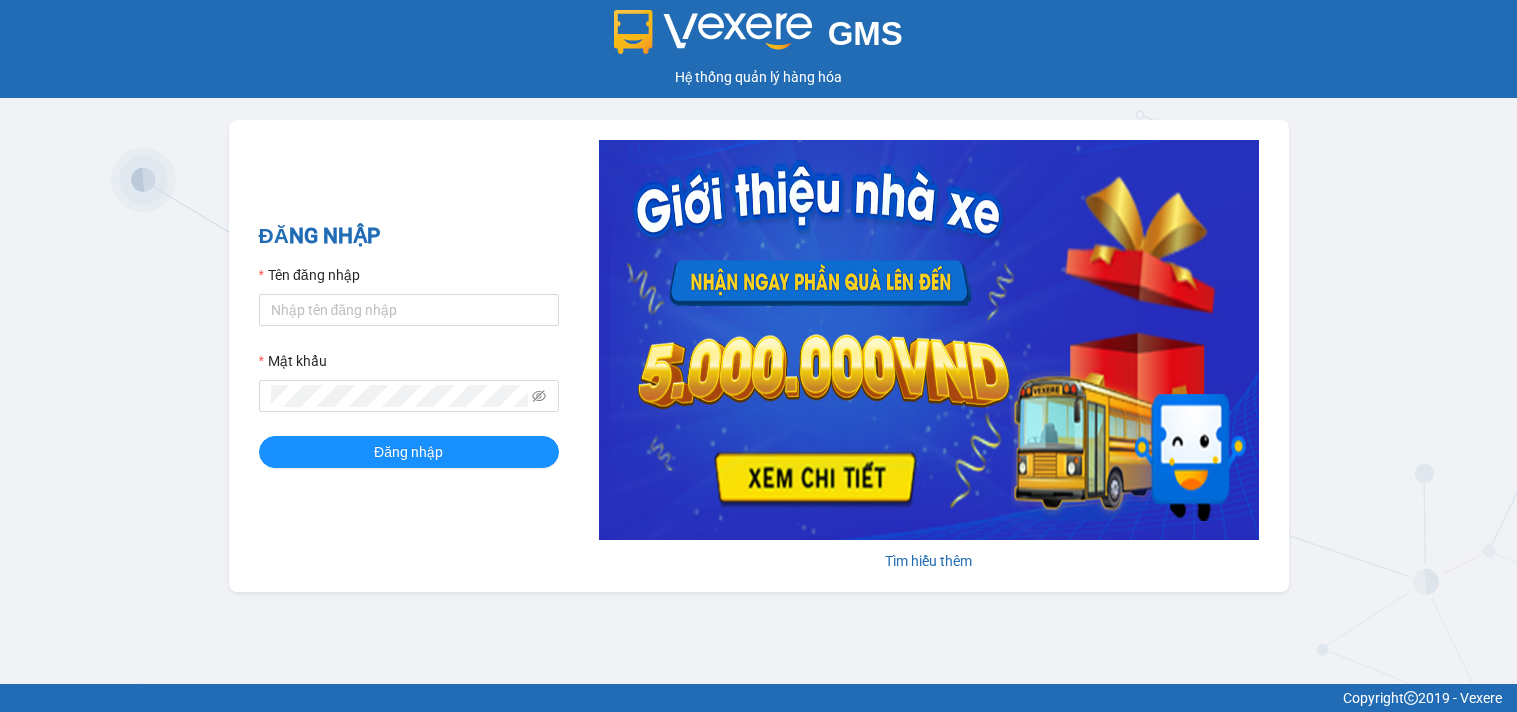 scroll, scrollTop: 0, scrollLeft: 0, axis: both 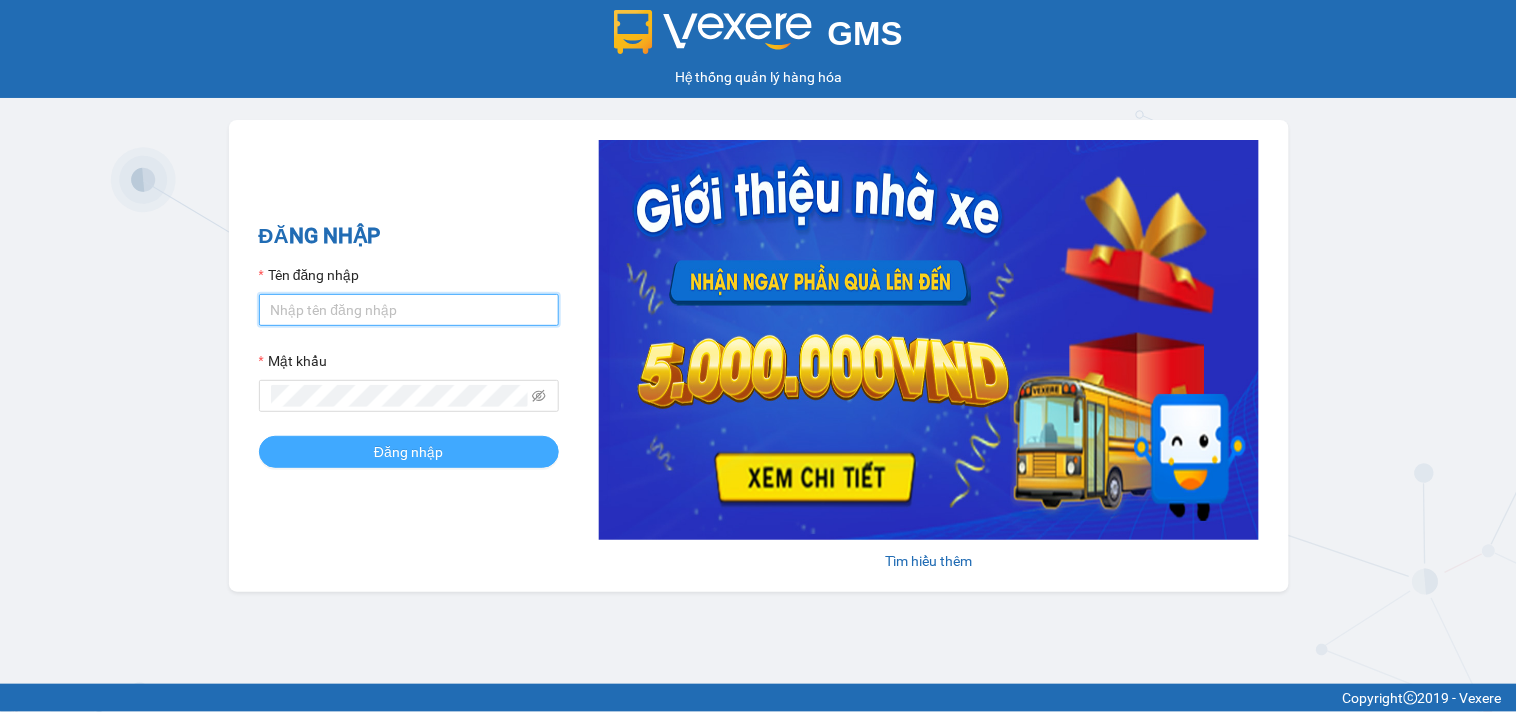 type on "tiendong.hungtoanphat" 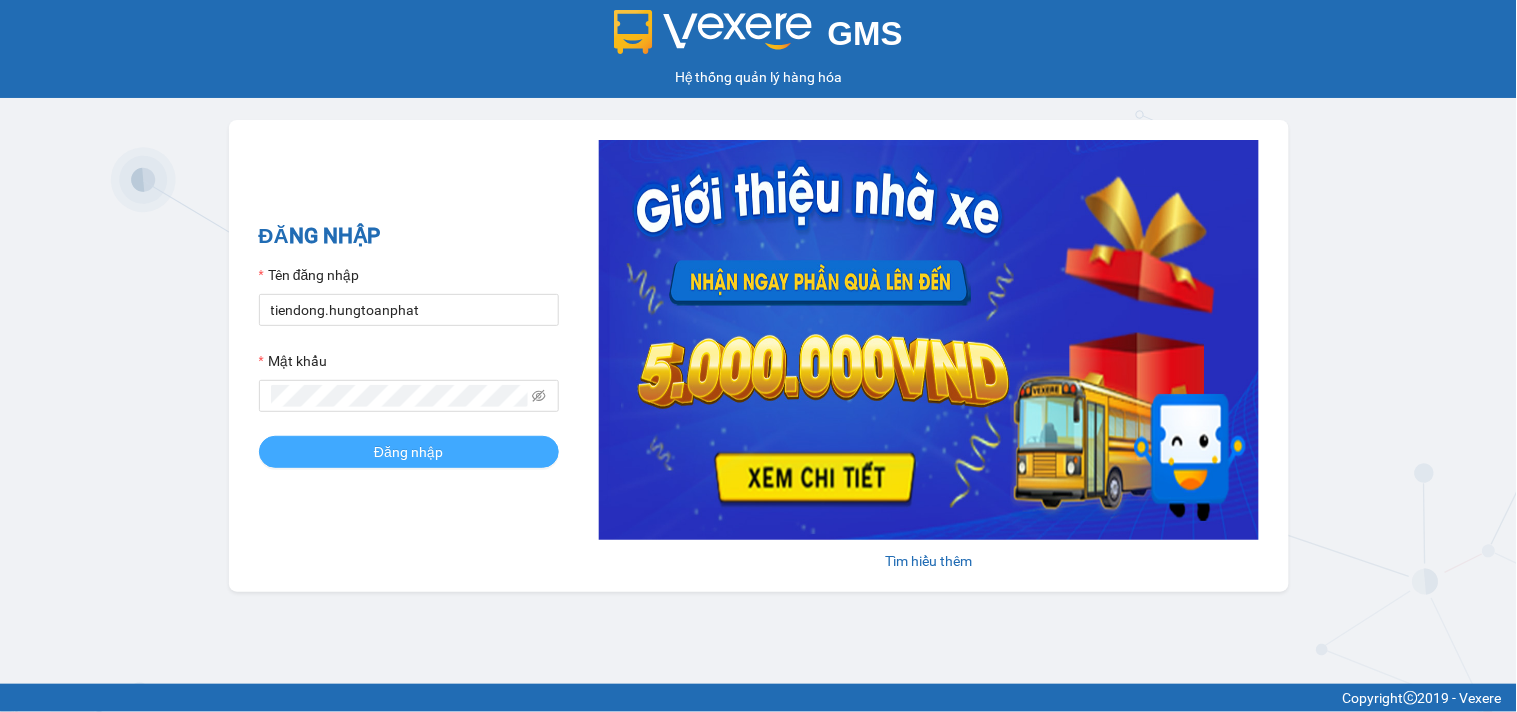 click on "Đăng nhập" at bounding box center (408, 452) 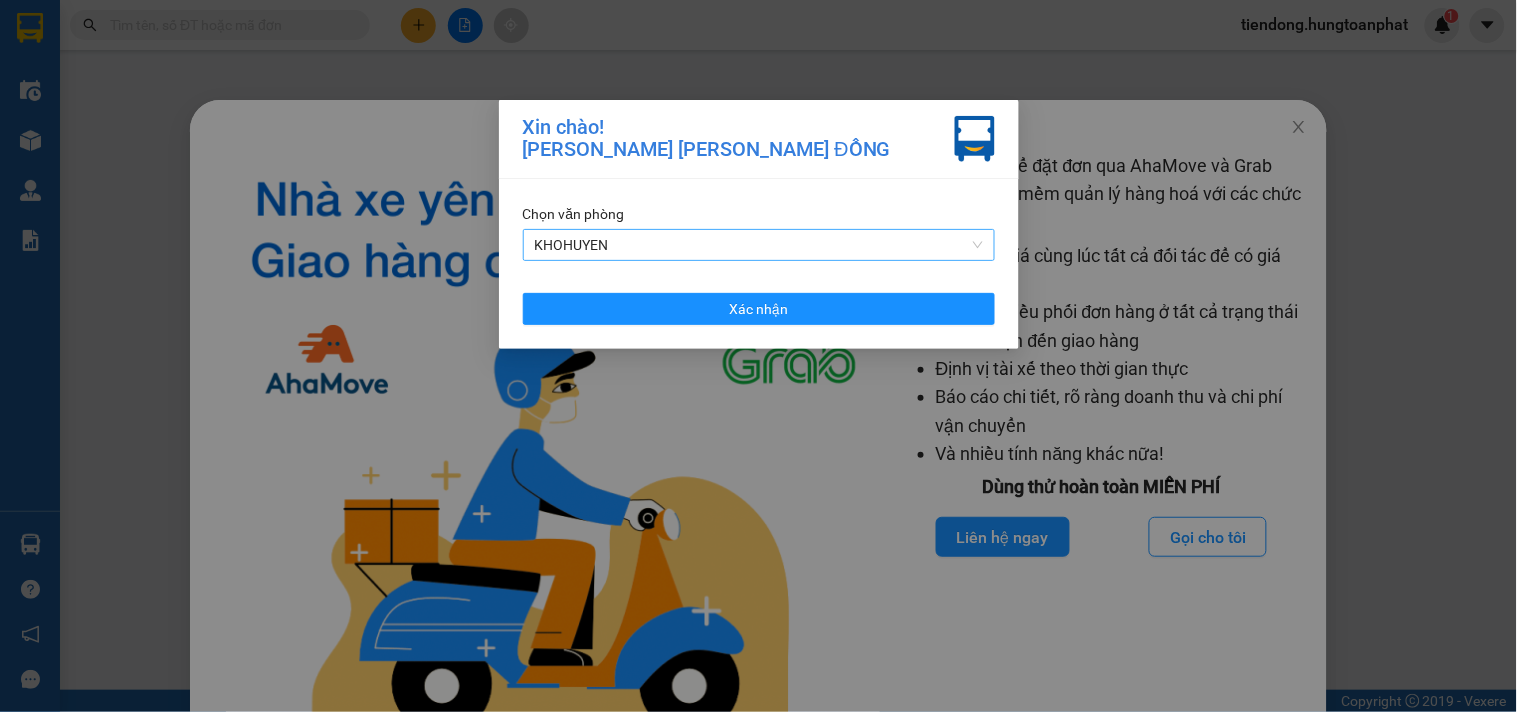 click on "KHOHUYEN" at bounding box center (759, 245) 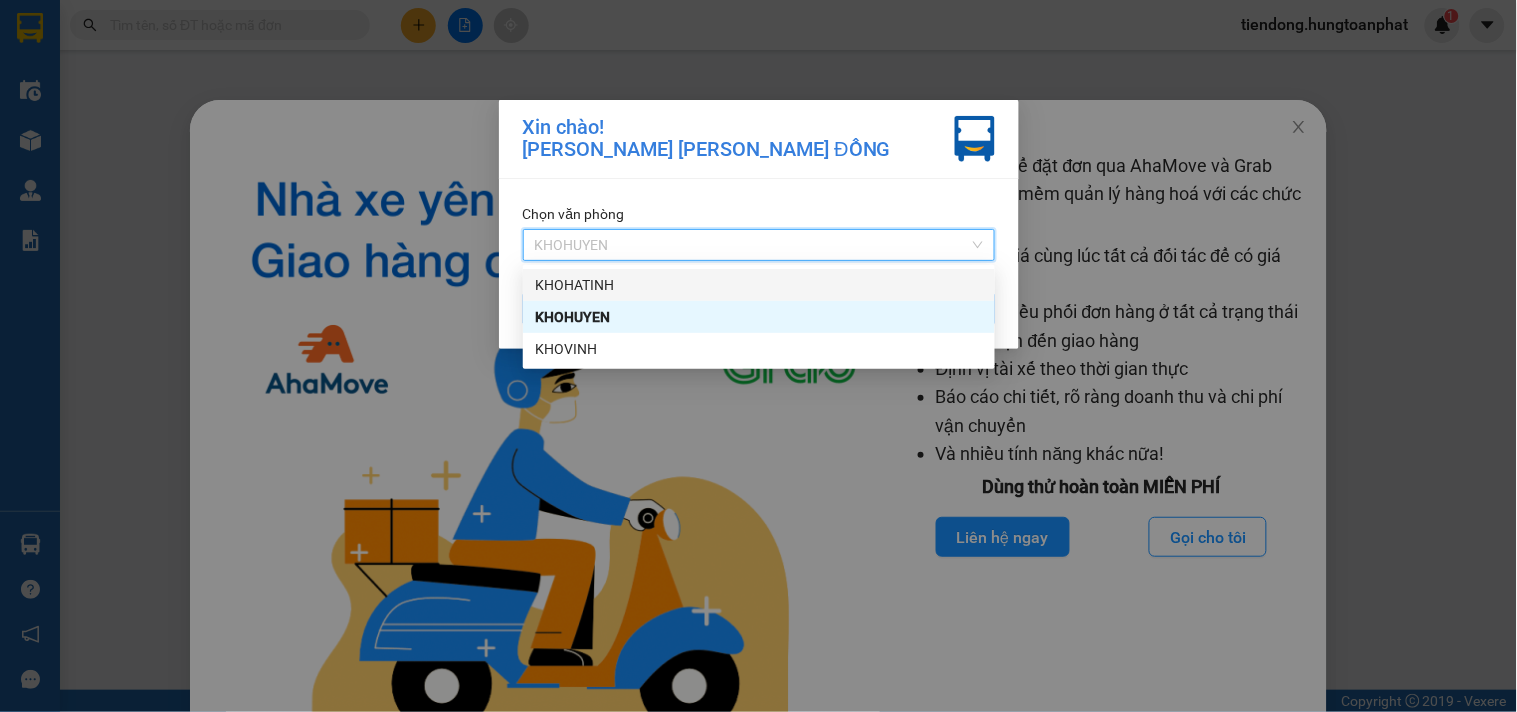 click on "KHOHATINH" at bounding box center [759, 285] 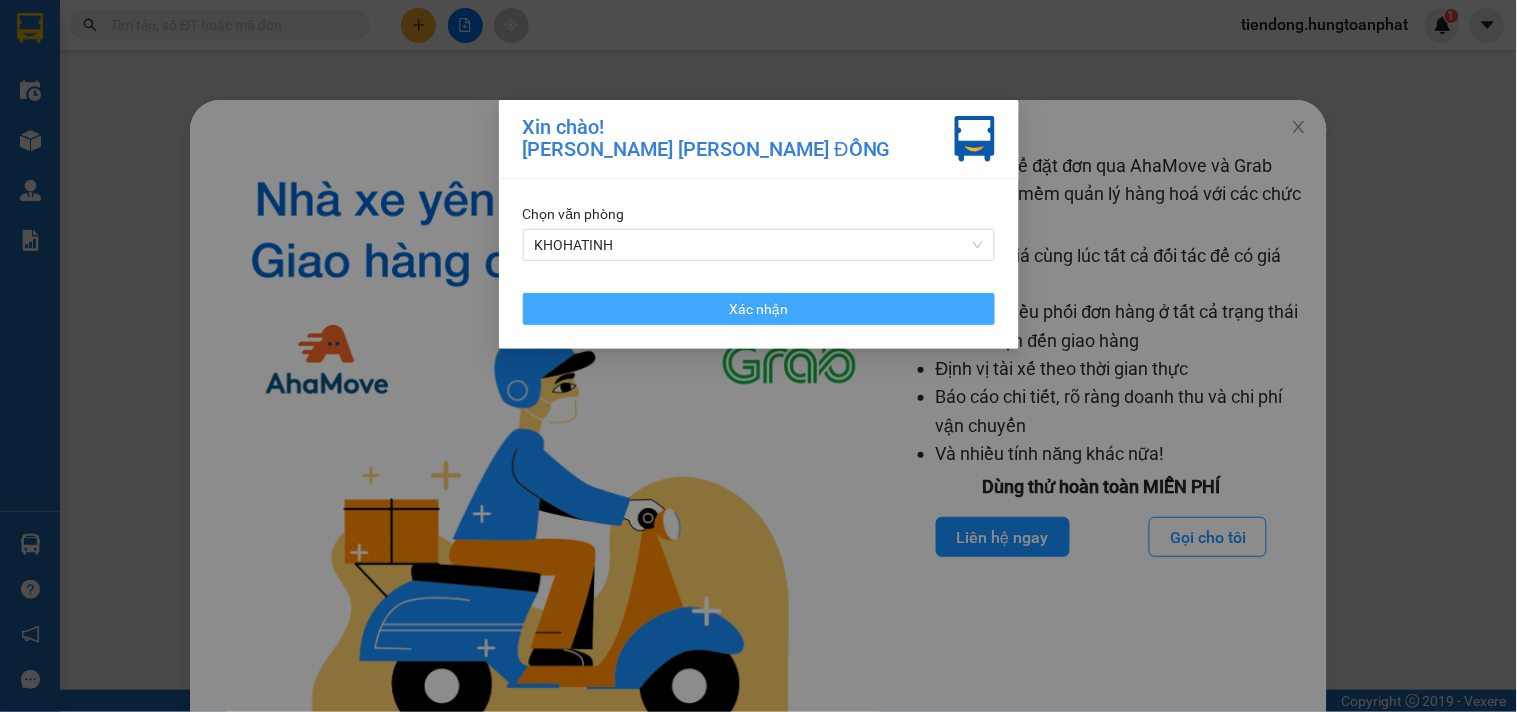 click on "Xác nhận" at bounding box center (759, 309) 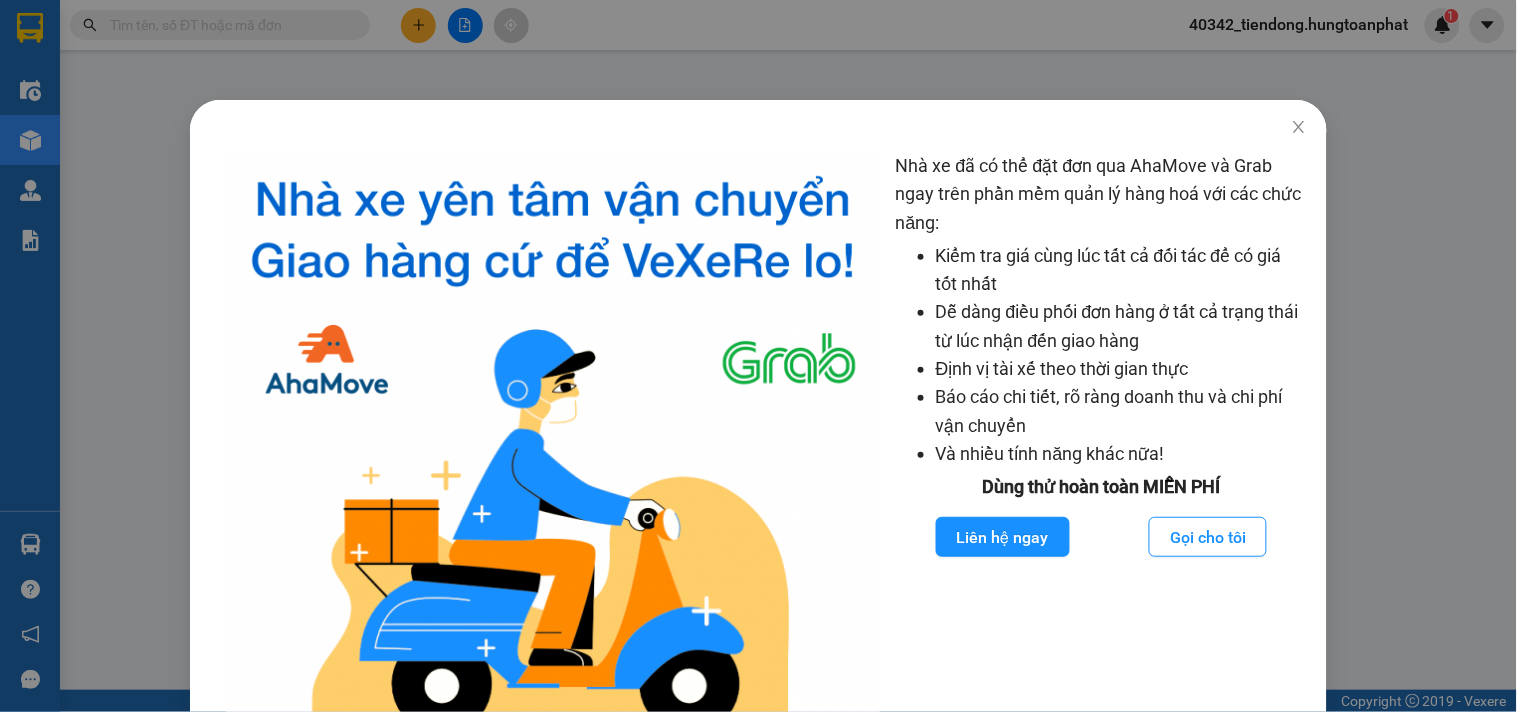 click on "Nhà xe đã có thể đặt đơn qua AhaMove và Grab ngay trên phần mềm quản lý hàng hoá với các chức năng: Kiểm tra giá cùng lúc tất cả đối tác để có giá tốt nhất Dễ dàng điều phối đơn hàng ở tất cả trạng thái từ lúc nhận đến giao hàng Định vị tài xế theo thời gian thực Báo cáo chi tiết, rõ ràng doanh thu và chi phí vận chuyển Và nhiều tính năng khác nữa! Dùng thử hoàn toàn MIỄN PHÍ Liên hệ ngay Gọi cho tôi" at bounding box center [758, 356] 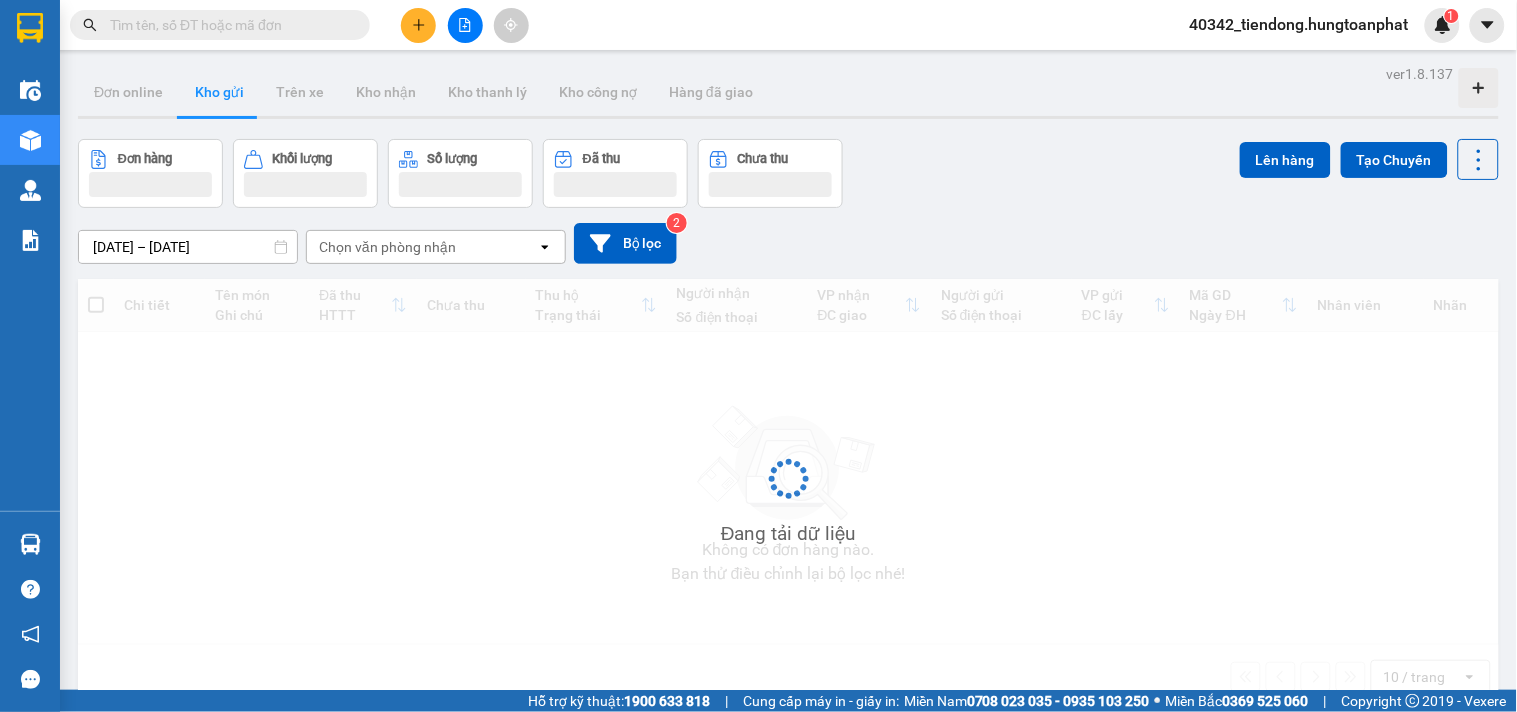 click on "Kết quả tìm kiếm ( 0 )  Bộ lọc  No Data 40342_tiendong.hungtoanphat 1     Điều hành xe     Kho hàng mới     Quản Lý Quản lý thu hộ Quản lý chuyến Quản lý khách hàng Quản lý khách hàng mới Quản lý giao nhận mới Quản lý kiểm kho     Báo cáo  11. Báo cáo đơn giao nhận nội bộ 09. Chi tiết đơn hàng nhà xe  1B. Chi tiết đơn hàng toàn nhà xe 2. Báo cáo doanh thu các văn phòng ( không có công nợ ) 3. Thống kê nhận và gửi hàng theo văn phòng (thu hộ) 5. Báo cáo COD 5. Doanh số theo xe, tài xế ( mới) 6. Doanh số theo người giao 8. Chi tiết đơn hàng theo ngày gửi hàng ( mới) Báo cáo đơn hàng hủy Hàng sắp về Hướng dẫn sử dụng Giới thiệu Vexere, nhận hoa hồng Phản hồi Phần mềm hỗ trợ bạn tốt chứ? ver  1.8.137 Đơn online Kho gửi Trên xe Kho nhận Kho thanh lý Kho công nợ Hàng đã giao Đơn hàng Khối lượng Số lượng Đã thu open" at bounding box center [758, 356] 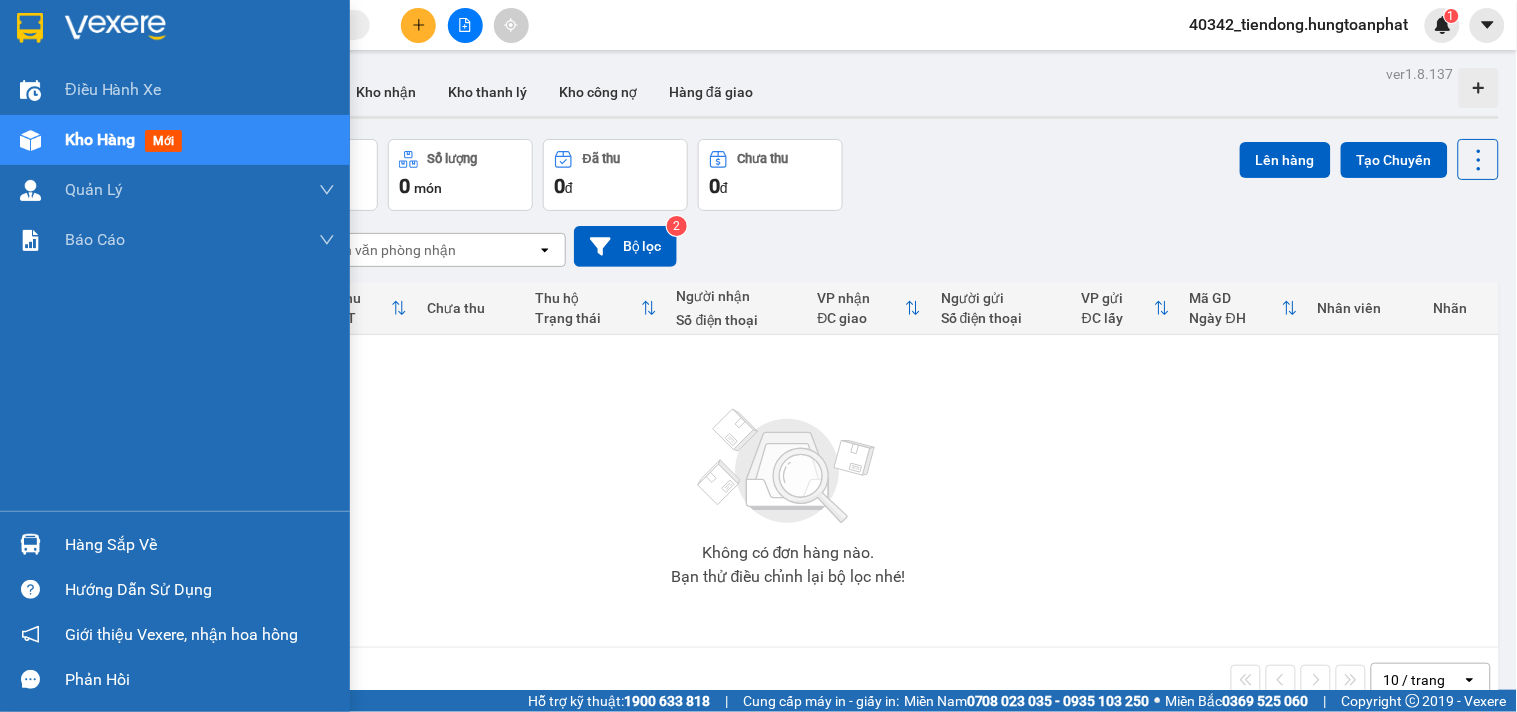 click at bounding box center (30, 544) 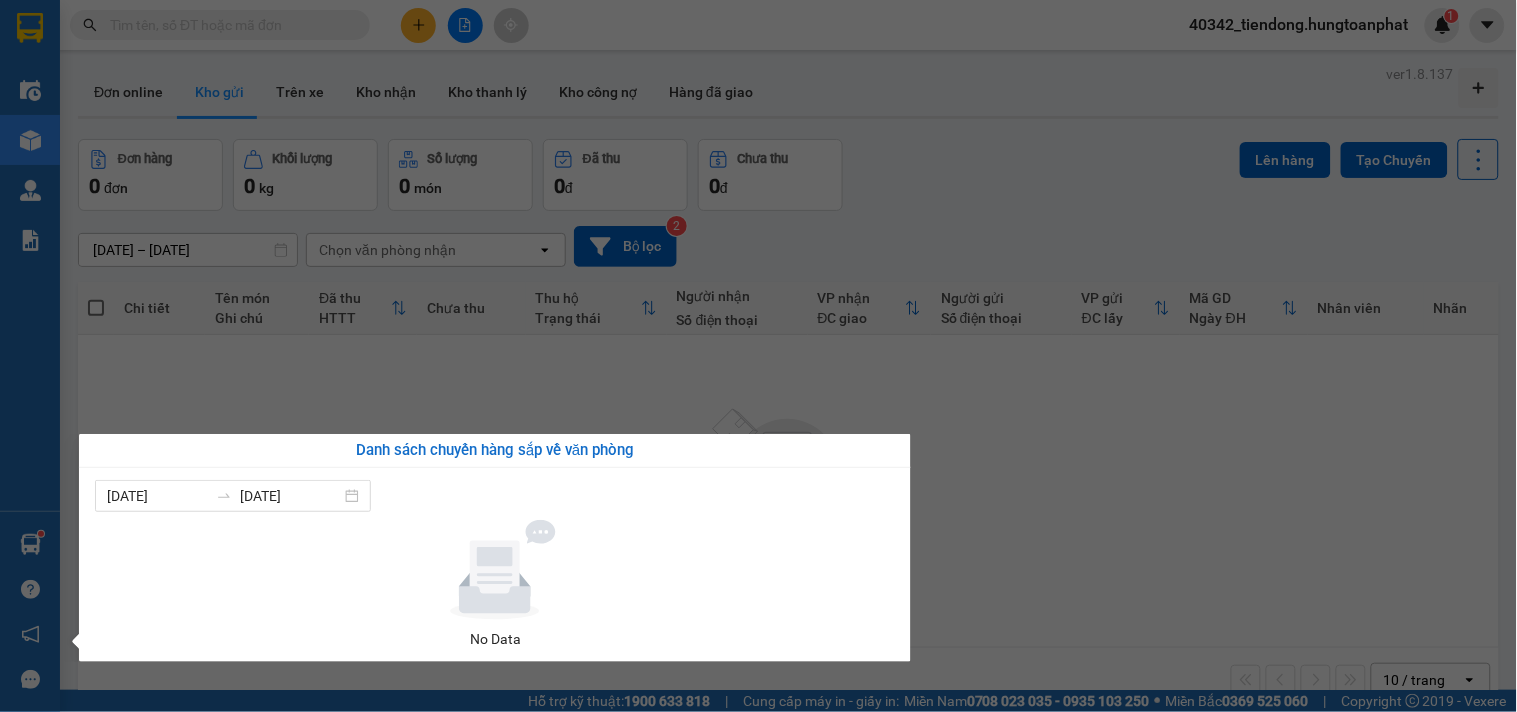 click on "Kết quả tìm kiếm ( 0 )  Bộ lọc  No Data 40342_tiendong.hungtoanphat 1     Điều hành xe     Kho hàng mới     Quản Lý Quản lý thu hộ Quản lý chuyến Quản lý khách hàng Quản lý khách hàng mới Quản lý giao nhận mới Quản lý kiểm kho     Báo cáo  11. Báo cáo đơn giao nhận nội bộ 09. Chi tiết đơn hàng nhà xe  1B. Chi tiết đơn hàng toàn nhà xe 2. Báo cáo doanh thu các văn phòng ( không có công nợ ) 3. Thống kê nhận và gửi hàng theo văn phòng (thu hộ) 5. Báo cáo COD 5. Doanh số theo xe, tài xế ( mới) 6. Doanh số theo người giao 8. Chi tiết đơn hàng theo ngày gửi hàng ( mới) Báo cáo đơn hàng hủy Hàng sắp về Hướng dẫn sử dụng Giới thiệu Vexere, nhận hoa hồng Phản hồi Phần mềm hỗ trợ bạn tốt chứ? ver  1.8.137 Đơn online Kho gửi Trên xe Kho nhận Kho thanh lý Kho công nợ Hàng đã giao Đơn hàng 0 đơn Khối lượng 0 kg Số lượng" at bounding box center [758, 356] 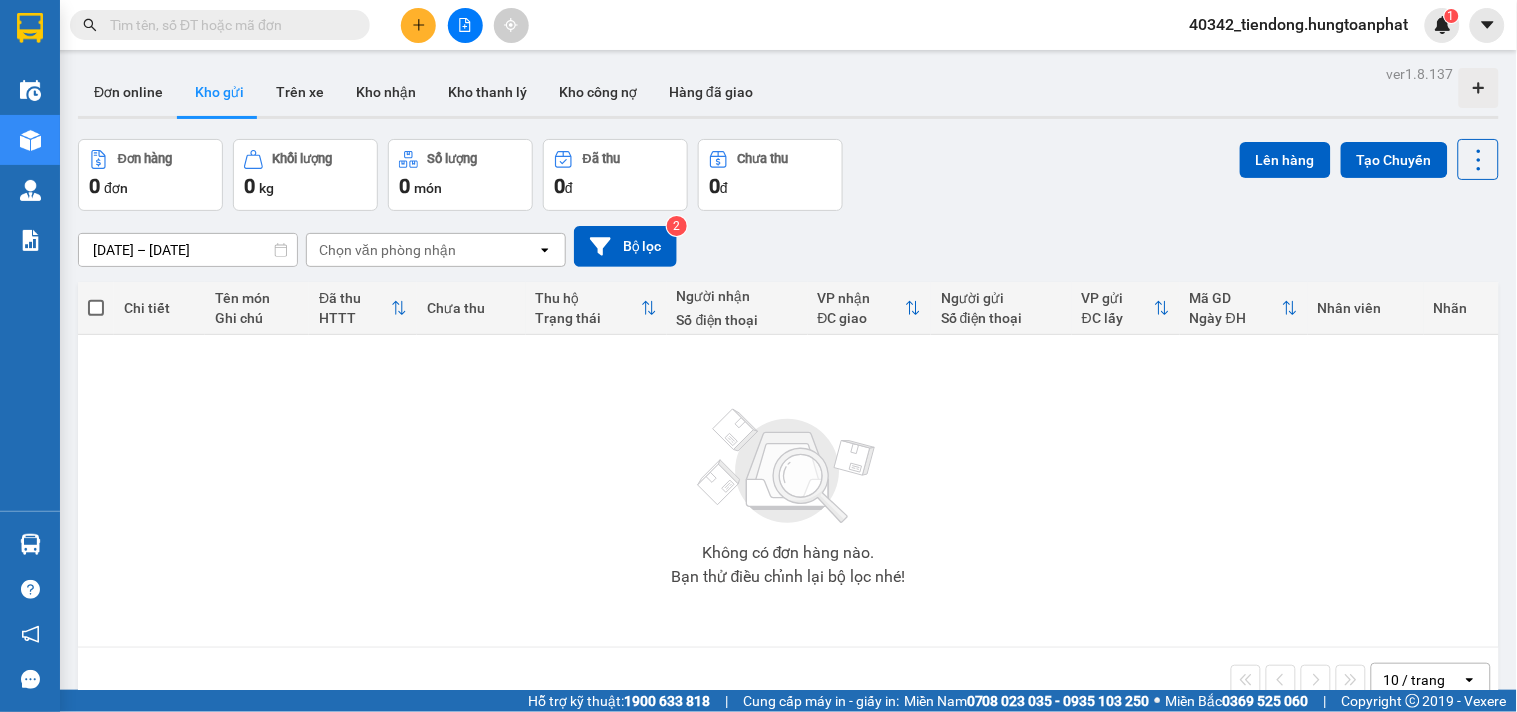 click on "40342_tiendong.hungtoanphat" at bounding box center [1299, 24] 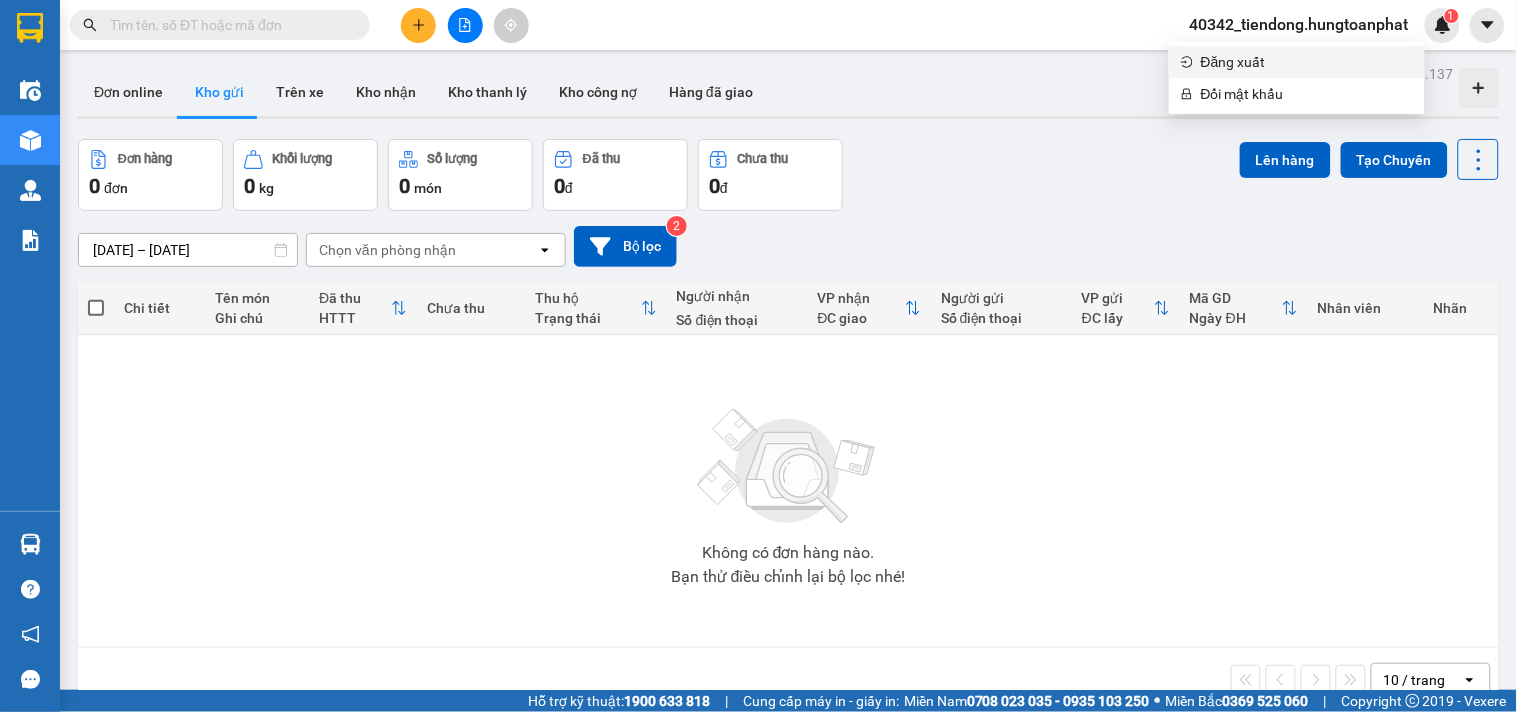 click on "Đăng xuất" at bounding box center [1297, 62] 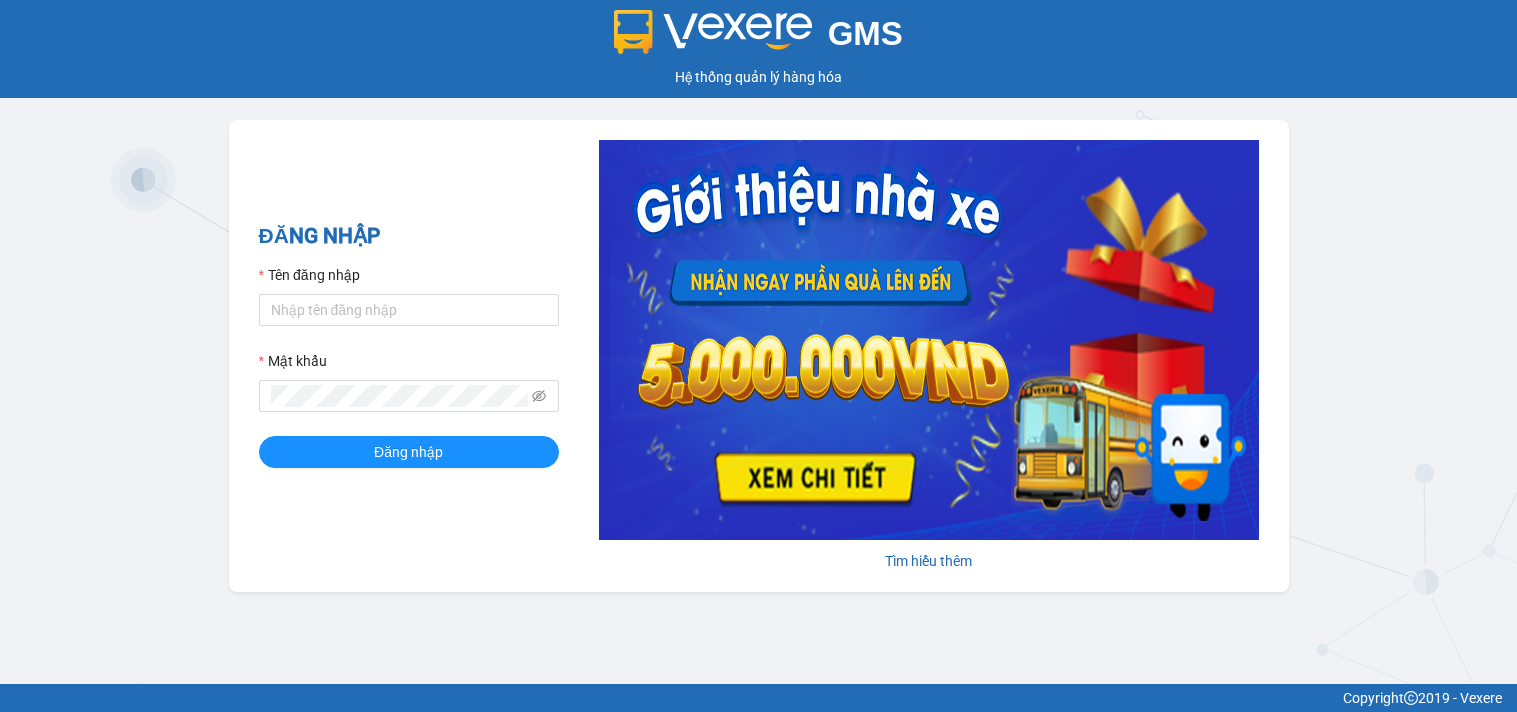 scroll, scrollTop: 0, scrollLeft: 0, axis: both 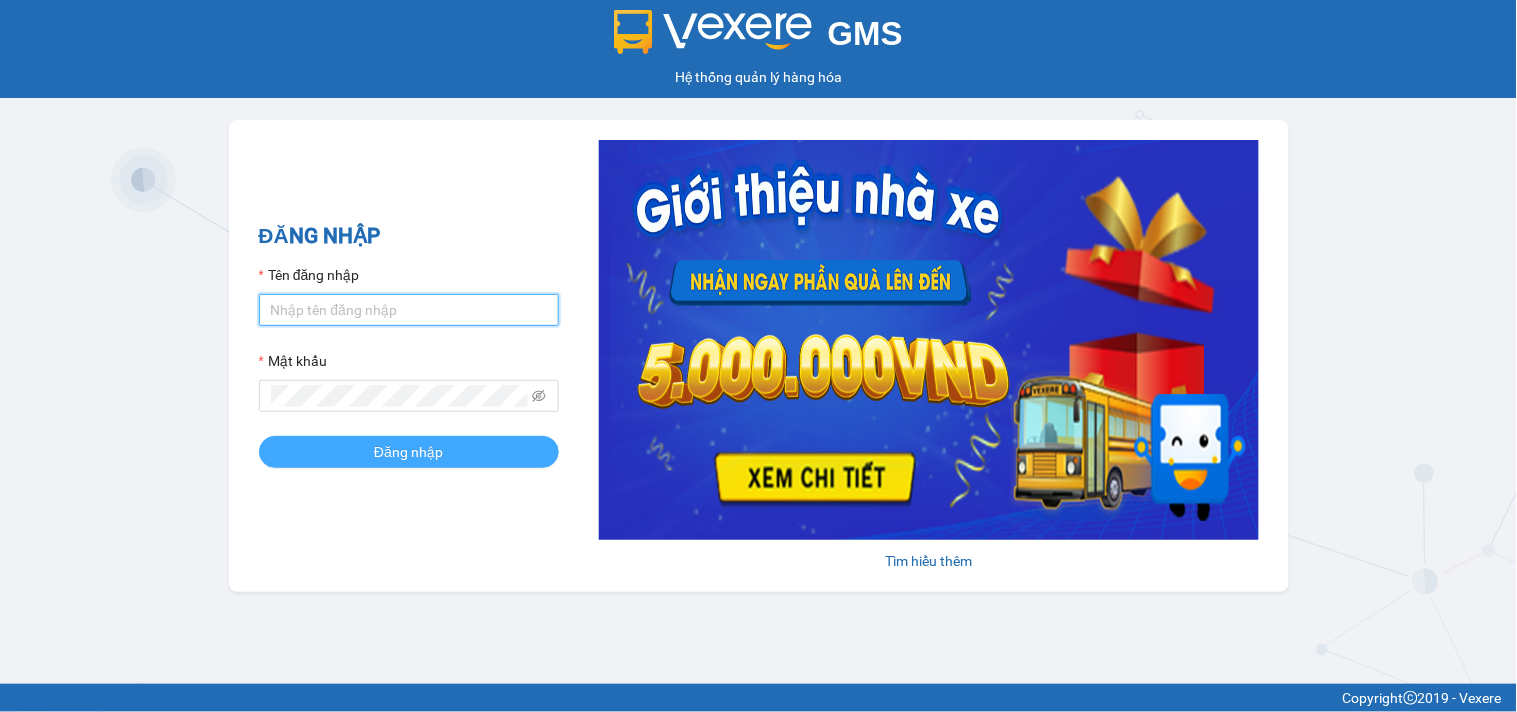 type on "tiendong.hungtoanphat" 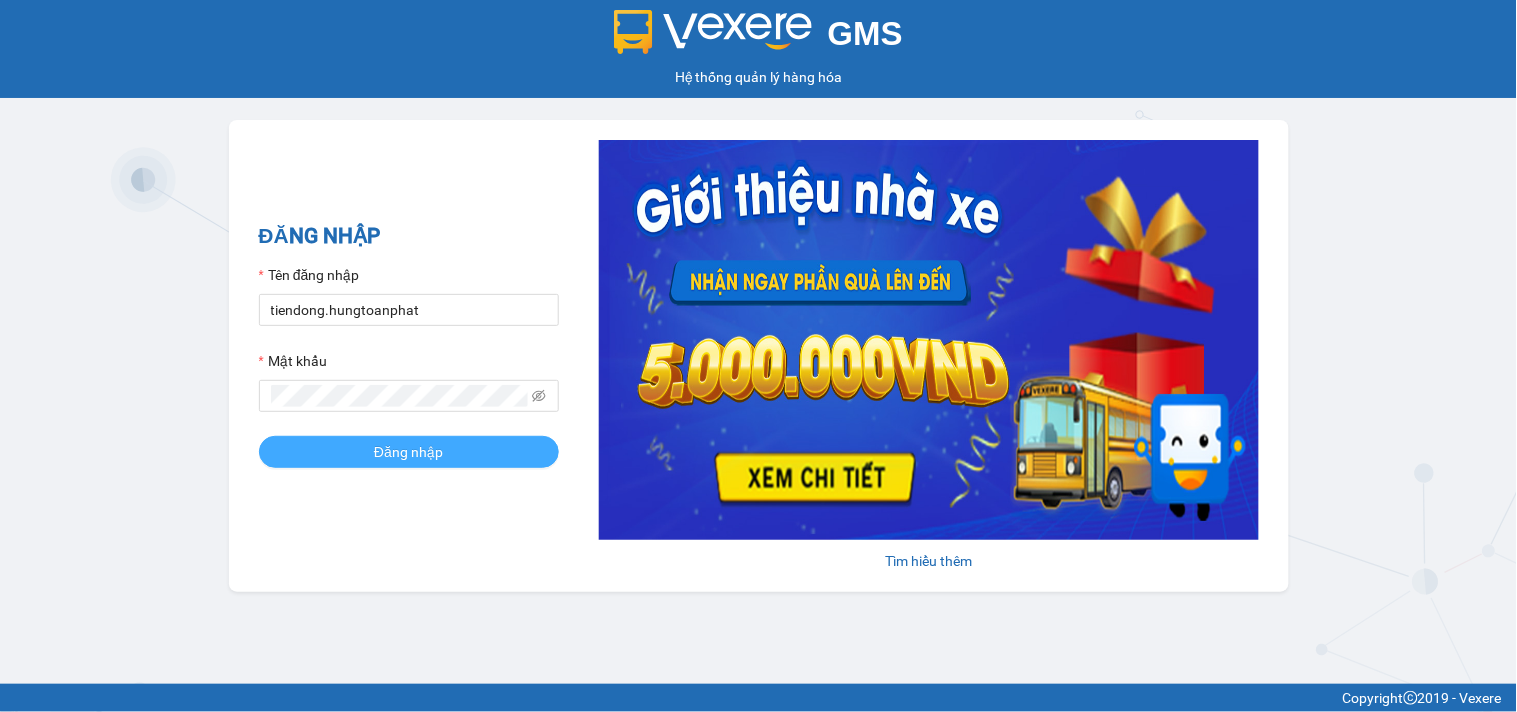 click on "Đăng nhập" at bounding box center (409, 452) 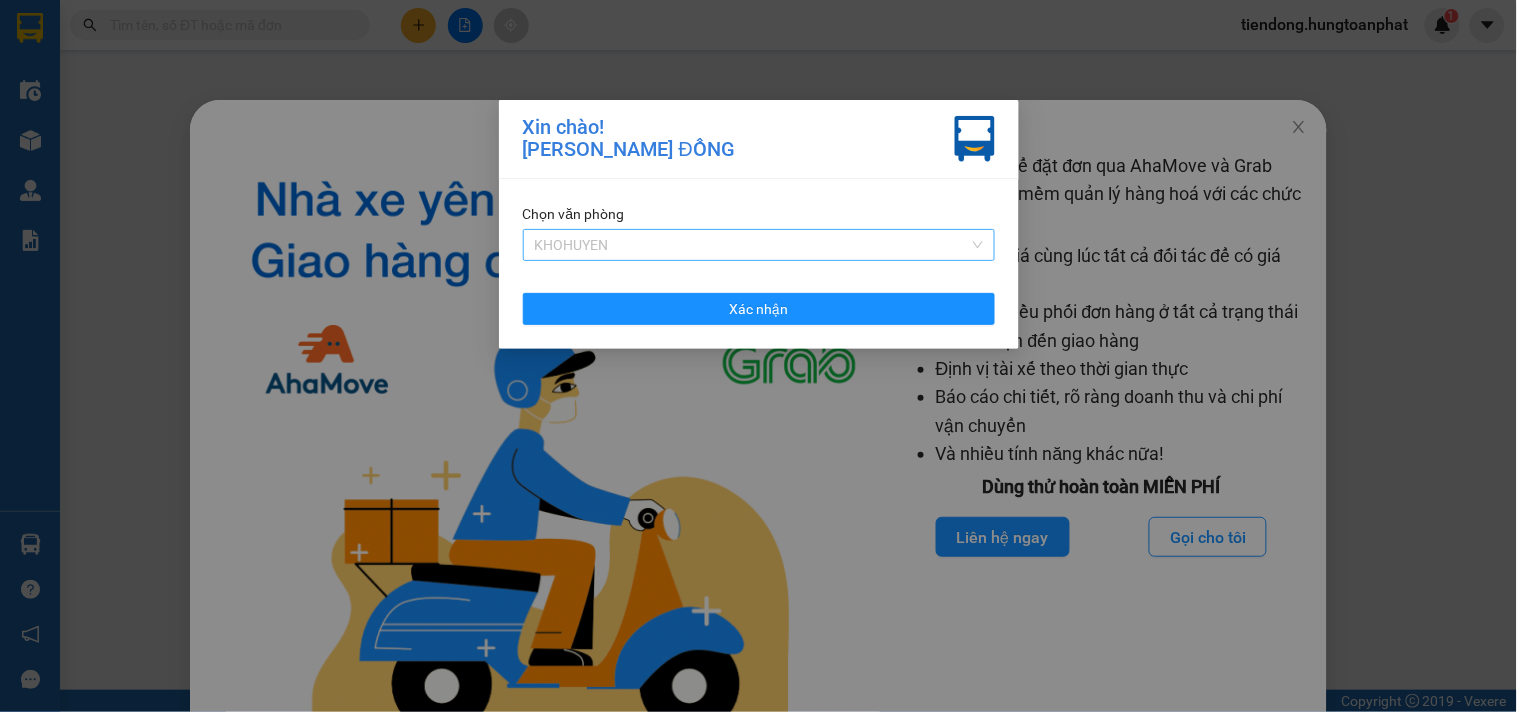 click on "KHOHUYEN" at bounding box center (759, 245) 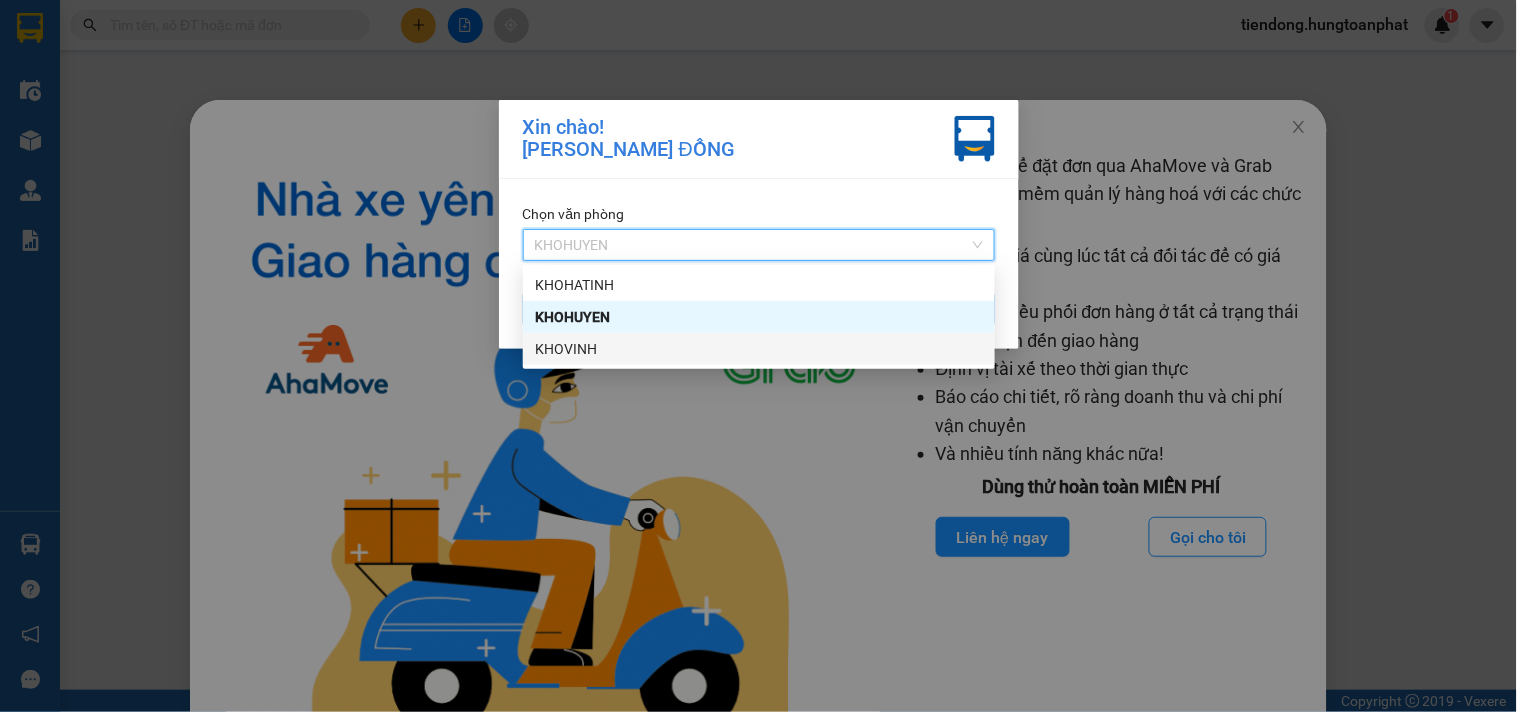 click on "KHOVINH" at bounding box center [759, 349] 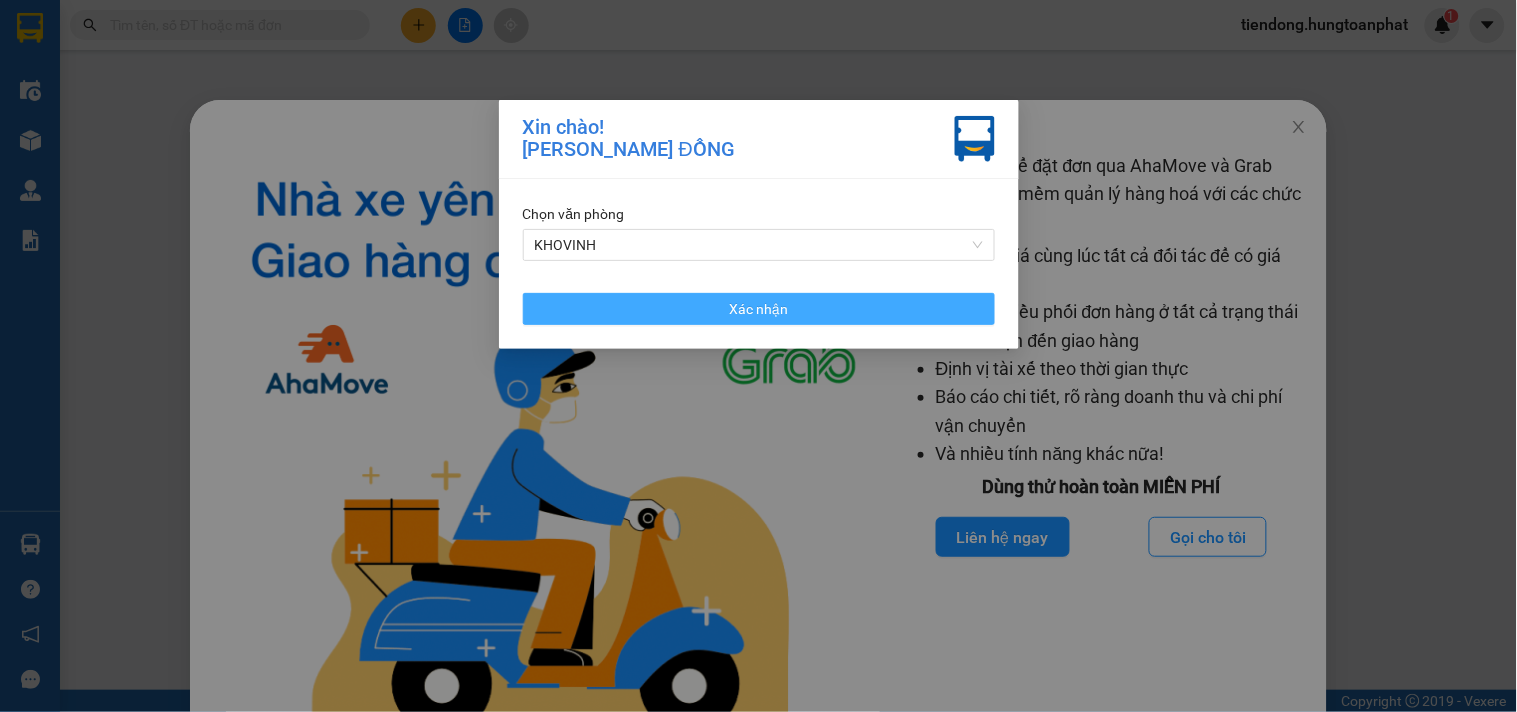click on "Xác nhận" at bounding box center (759, 309) 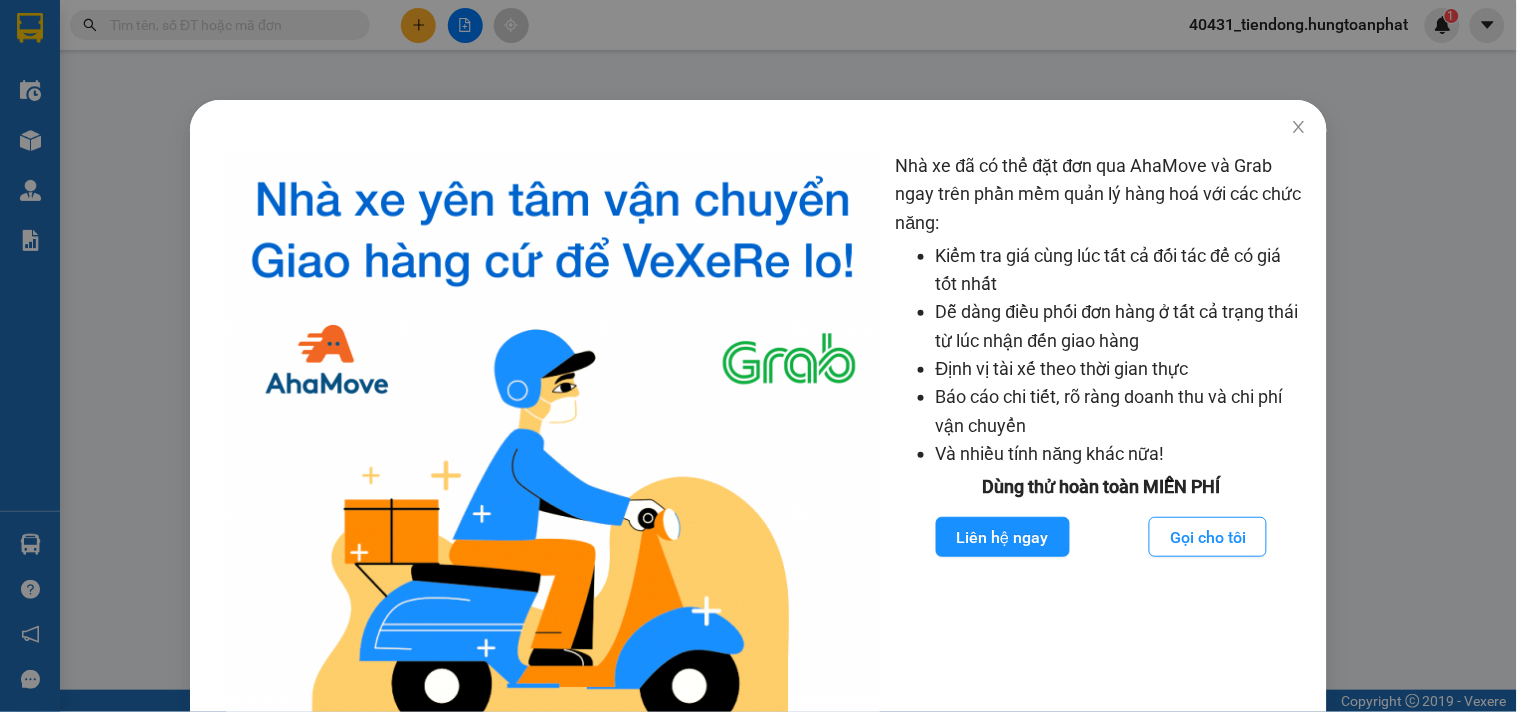 click on "Nhà xe đã có thể đặt đơn qua AhaMove và Grab ngay trên phần mềm quản lý hàng hoá với các chức năng: Kiểm tra giá cùng lúc tất cả đối tác để có giá tốt nhất Dễ dàng điều phối đơn hàng ở tất cả trạng thái từ lúc nhận đến giao hàng Định vị tài xế theo thời gian thực Báo cáo chi tiết, rõ ràng doanh thu và chi phí vận chuyển Và nhiều tính năng khác nữa! Dùng thử hoàn toàn MIỄN PHÍ Liên hệ ngay Gọi cho tôi" at bounding box center [758, 356] 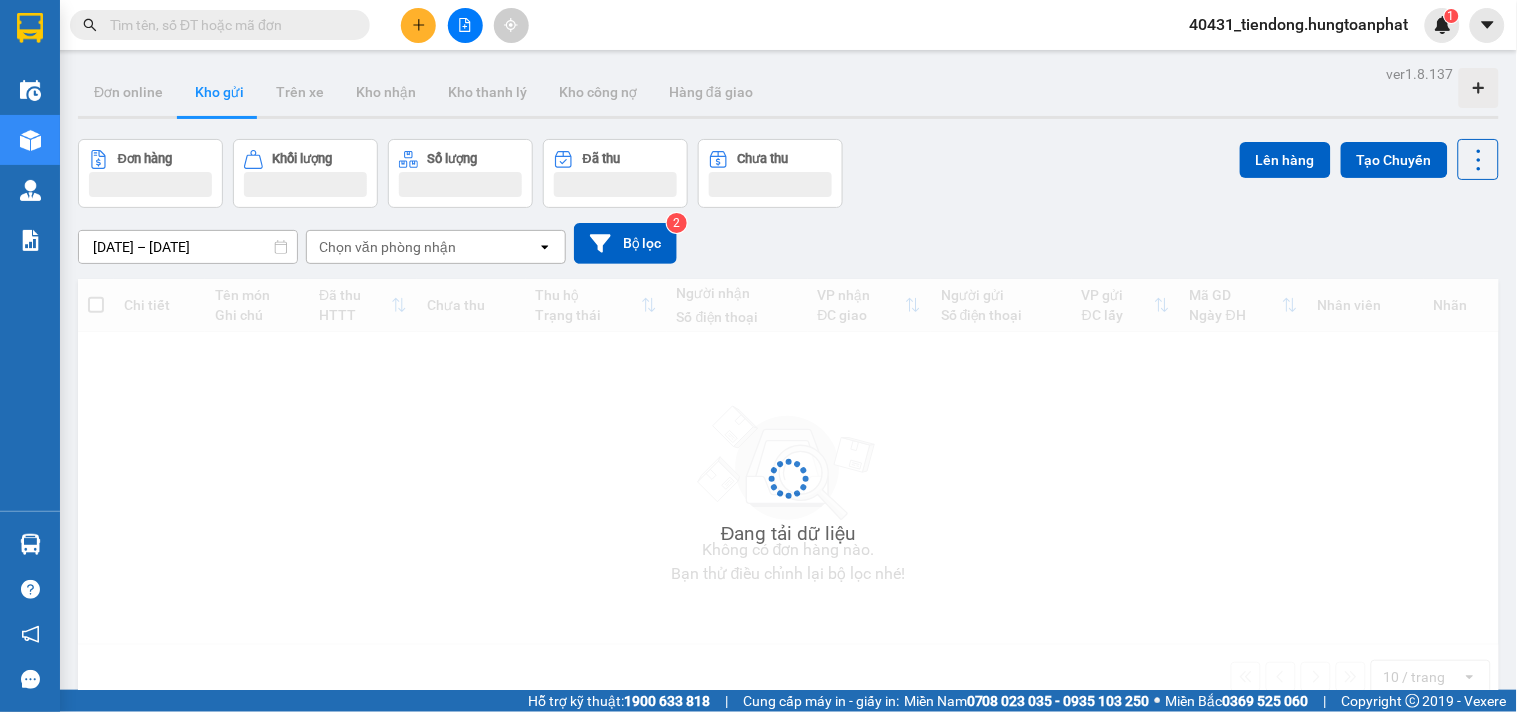 click on "Nhà xe đã có thể đặt đơn qua AhaMove và Grab ngay trên phần mềm quản lý hàng hoá với các chức năng: Kiểm tra giá cùng lúc tất cả đối tác để có giá tốt nhất Dễ dàng điều phối đơn hàng ở tất cả trạng thái từ lúc nhận đến giao hàng Định vị tài xế theo thời gian thực Báo cáo chi tiết, rõ ràng doanh thu và chi phí vận chuyển Và nhiều tính năng khác nữa! Dùng thử hoàn toàn MIỄN PHÍ Liên hệ ngay Gọi cho tôi" at bounding box center (758, 356) 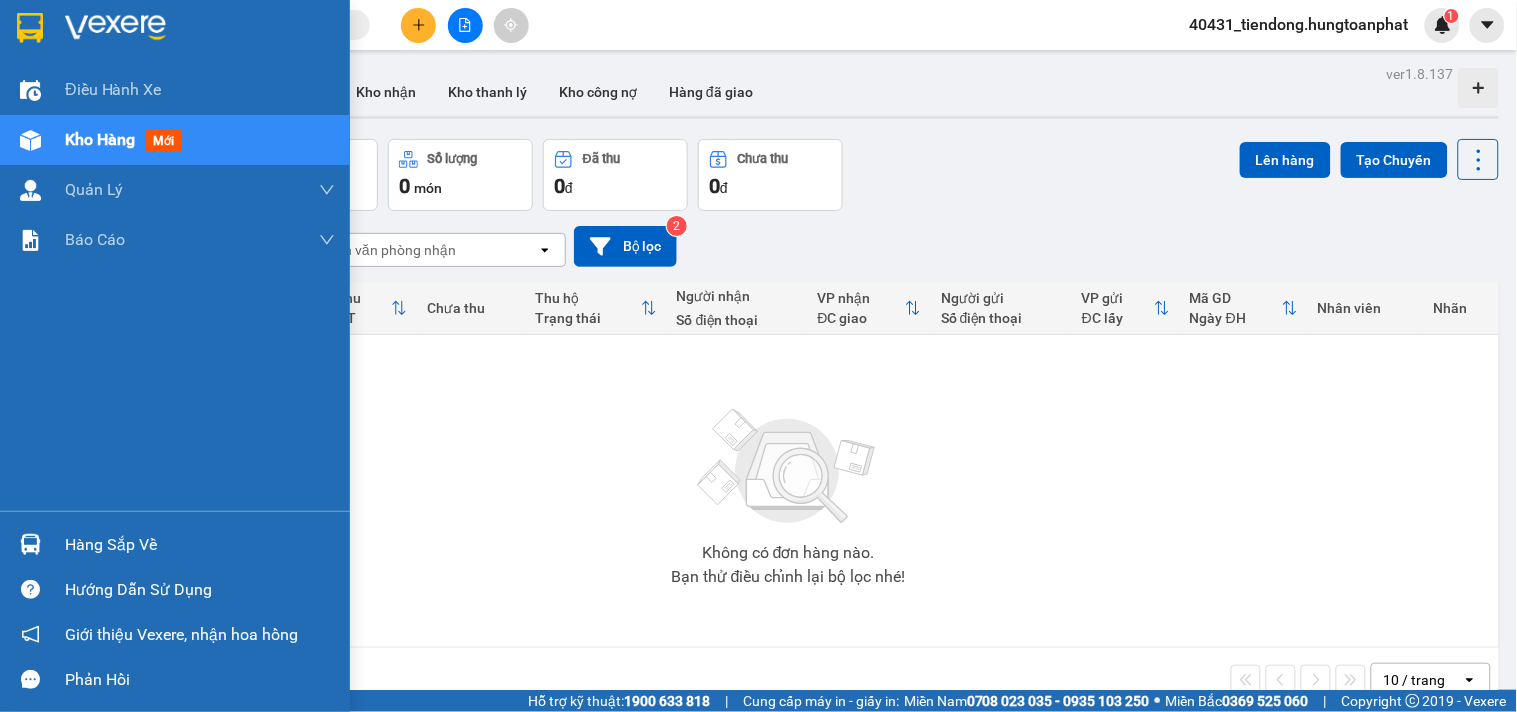 click at bounding box center (30, 544) 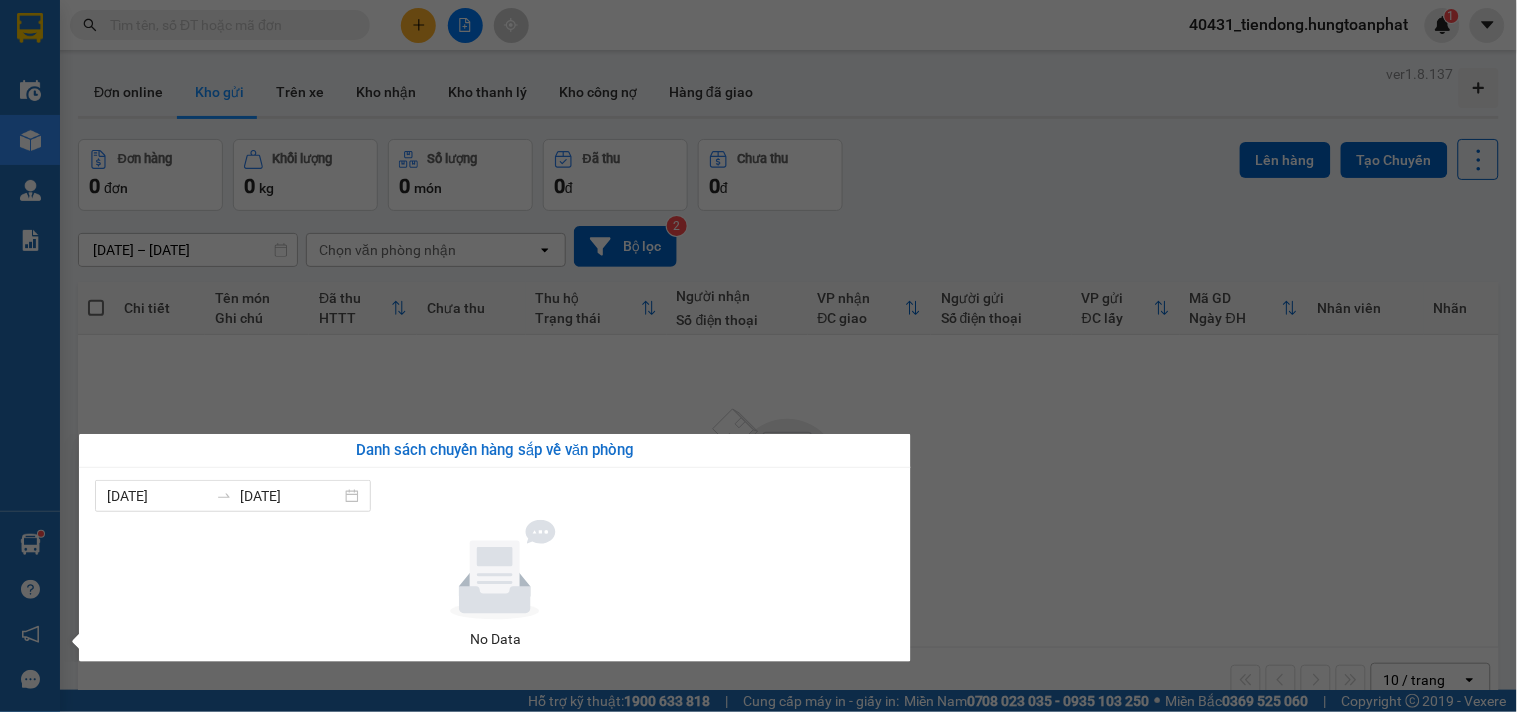 drag, startPoint x: 733, startPoint y: 384, endPoint x: 905, endPoint y: 300, distance: 191.41577 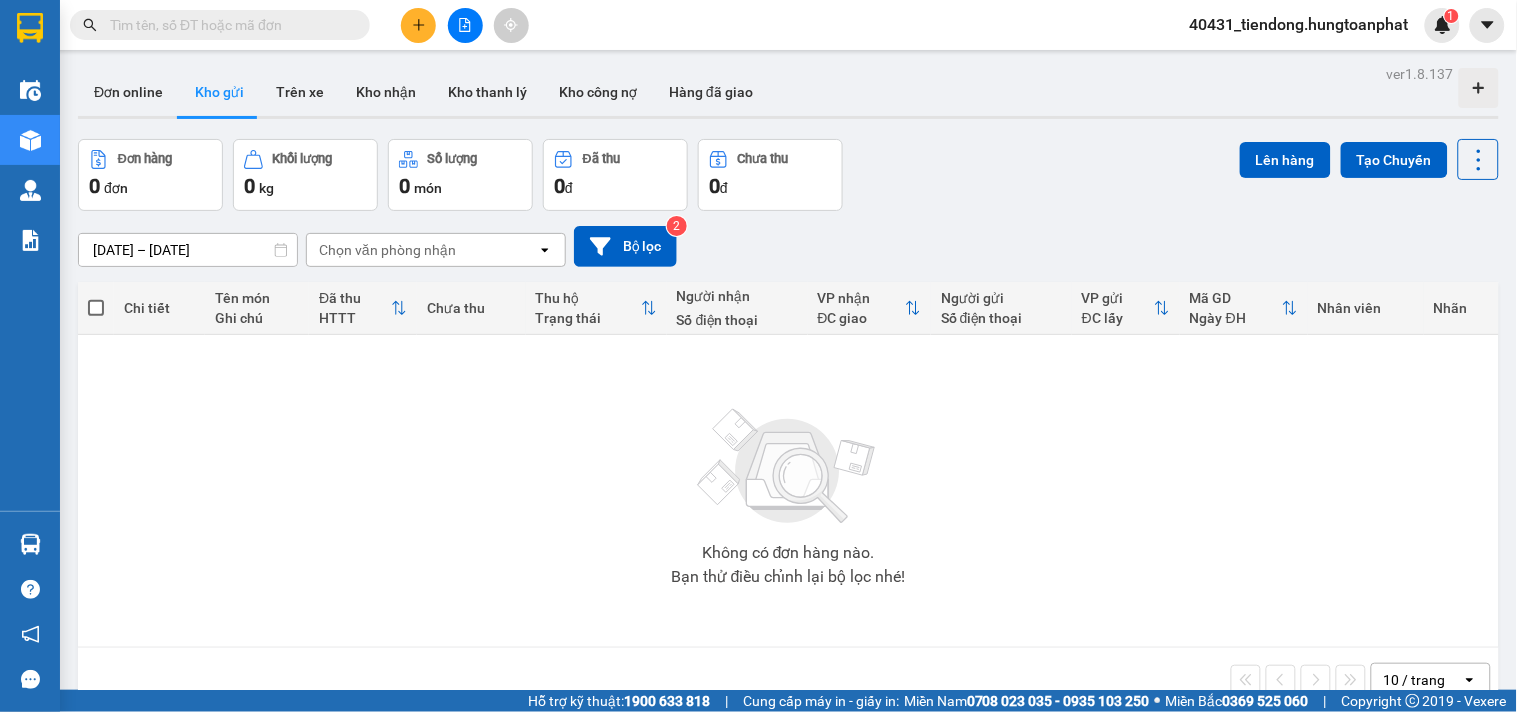click on "40431_tiendong.hungtoanphat" at bounding box center (1299, 24) 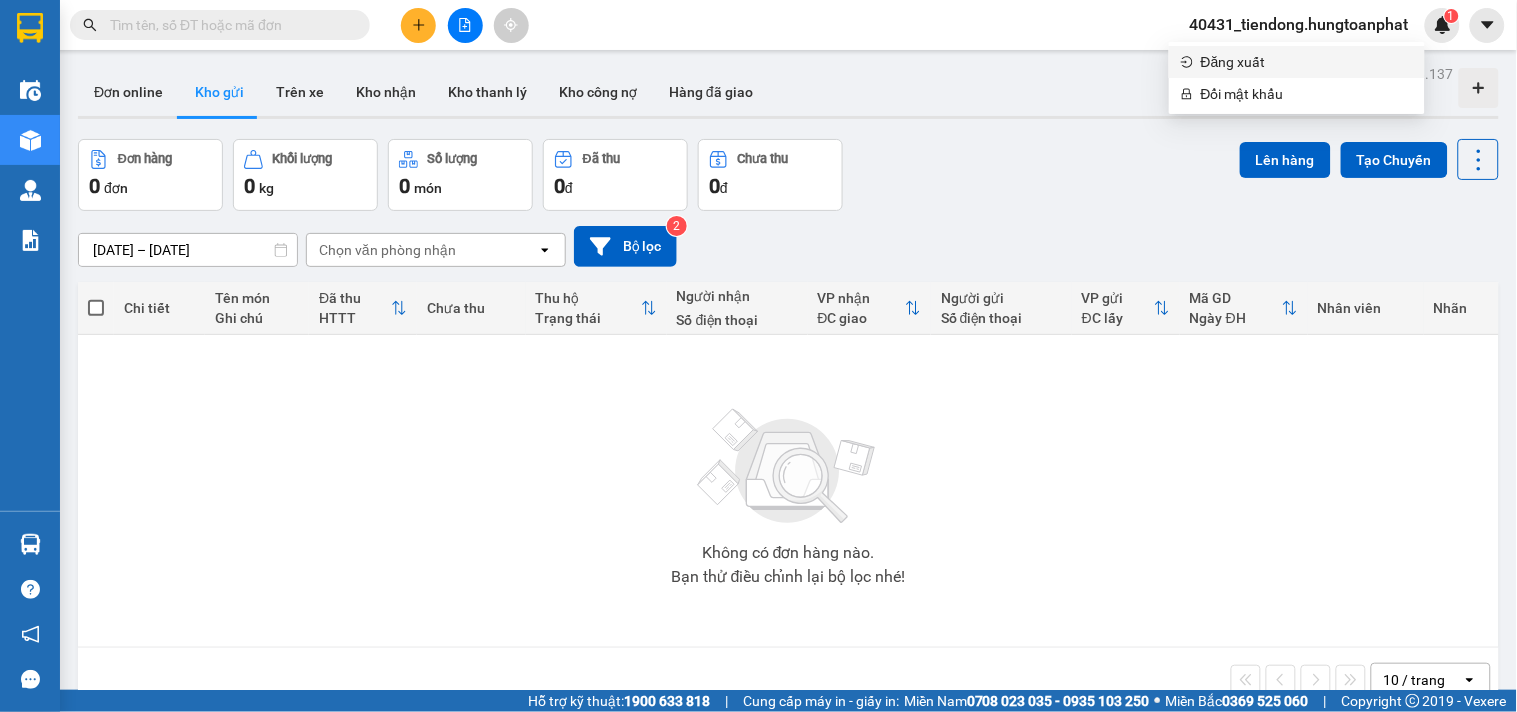 click on "Đăng xuất" at bounding box center (1307, 62) 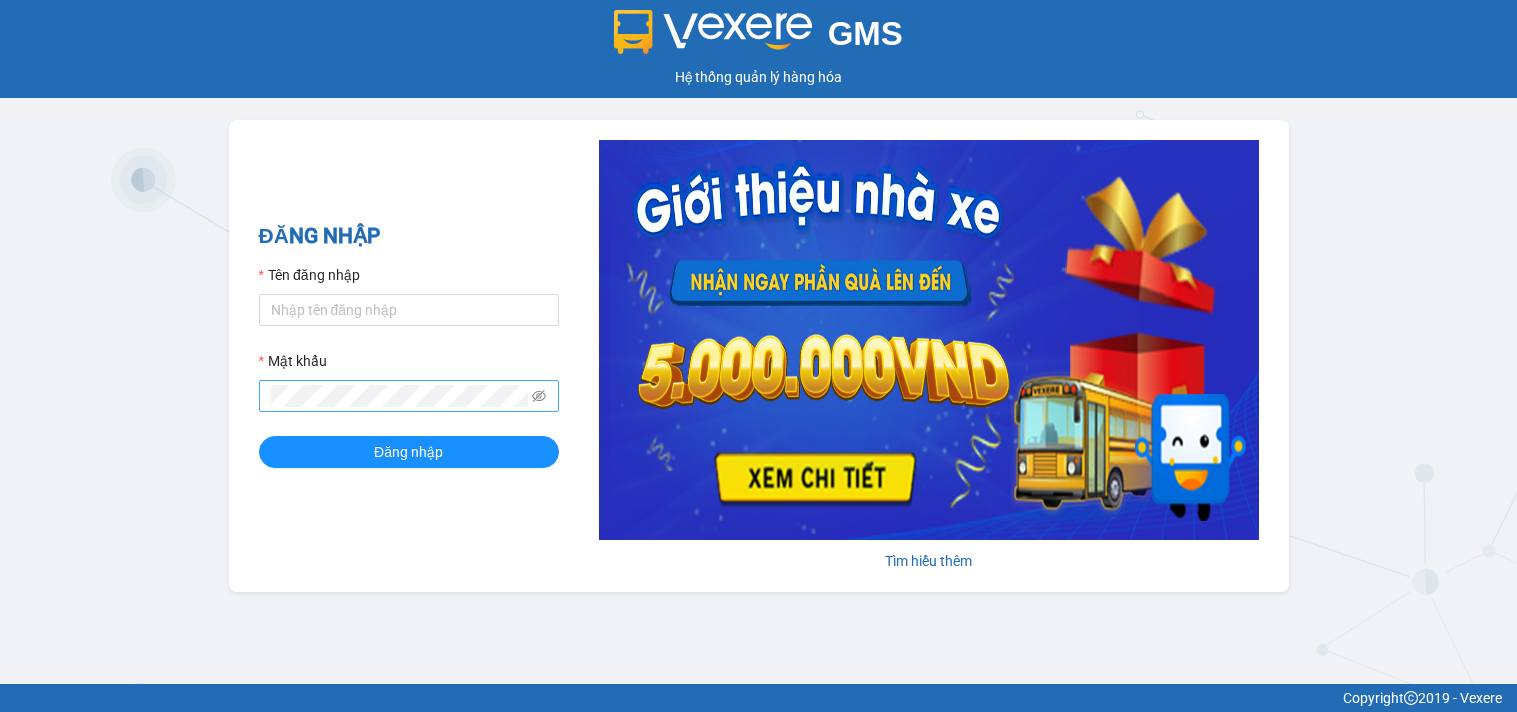 scroll, scrollTop: 0, scrollLeft: 0, axis: both 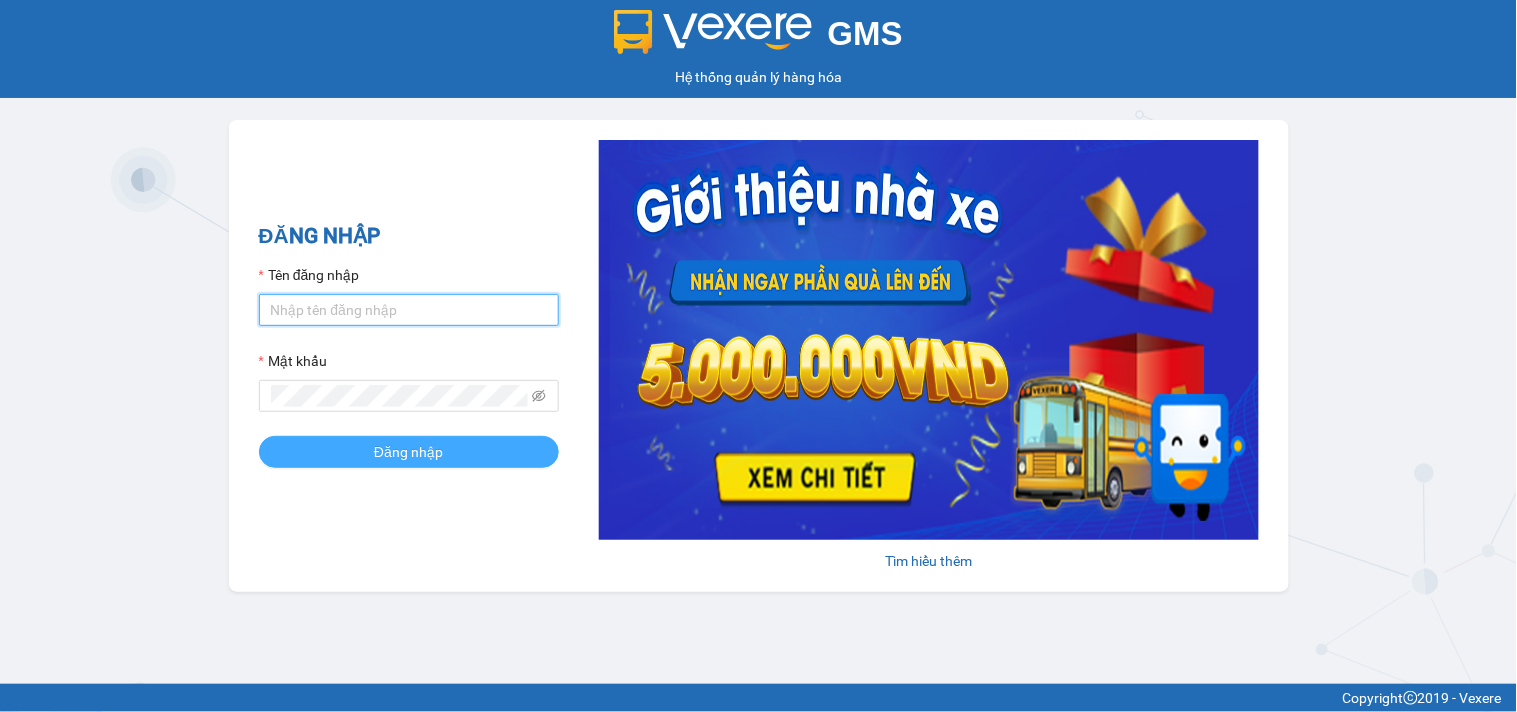 type on "tiendong.hungtoanphat" 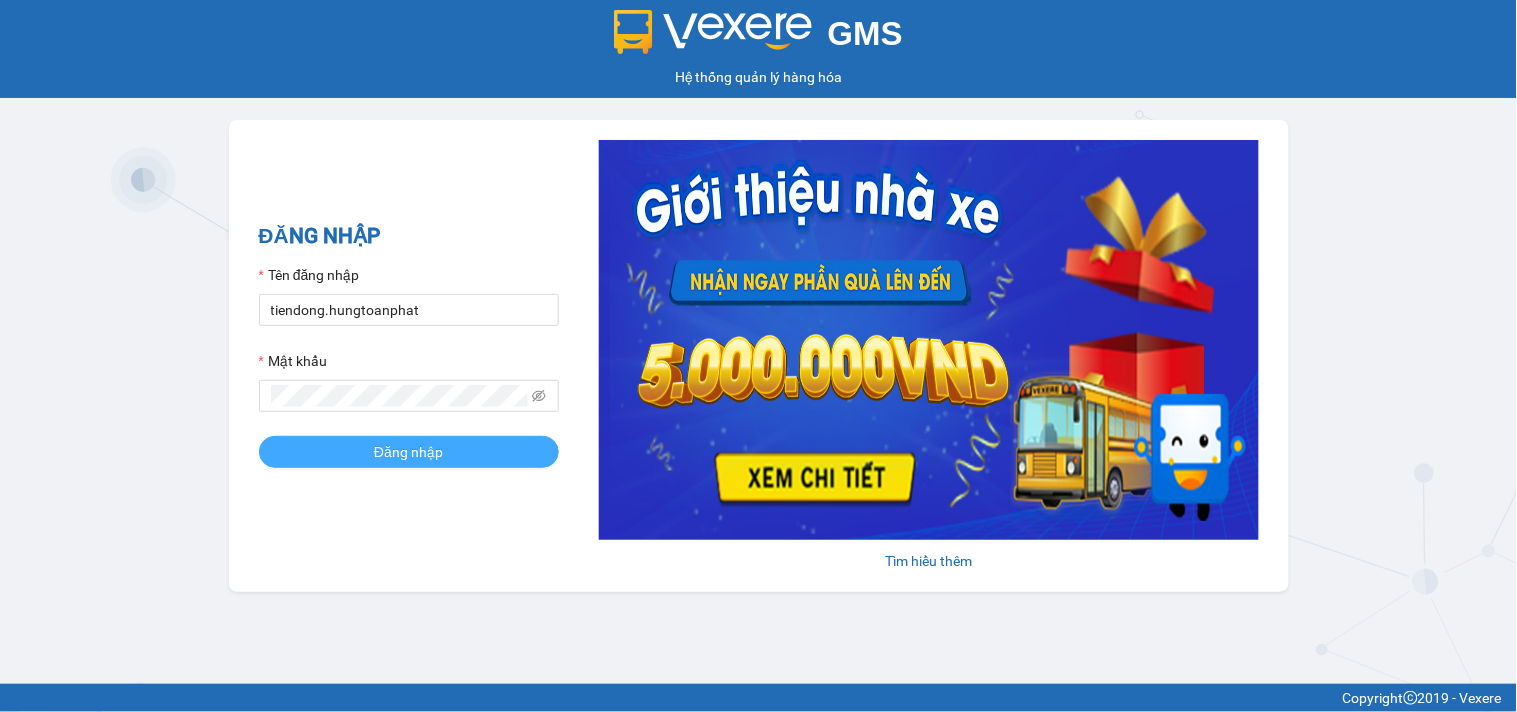 click on "Đăng nhập" at bounding box center (408, 452) 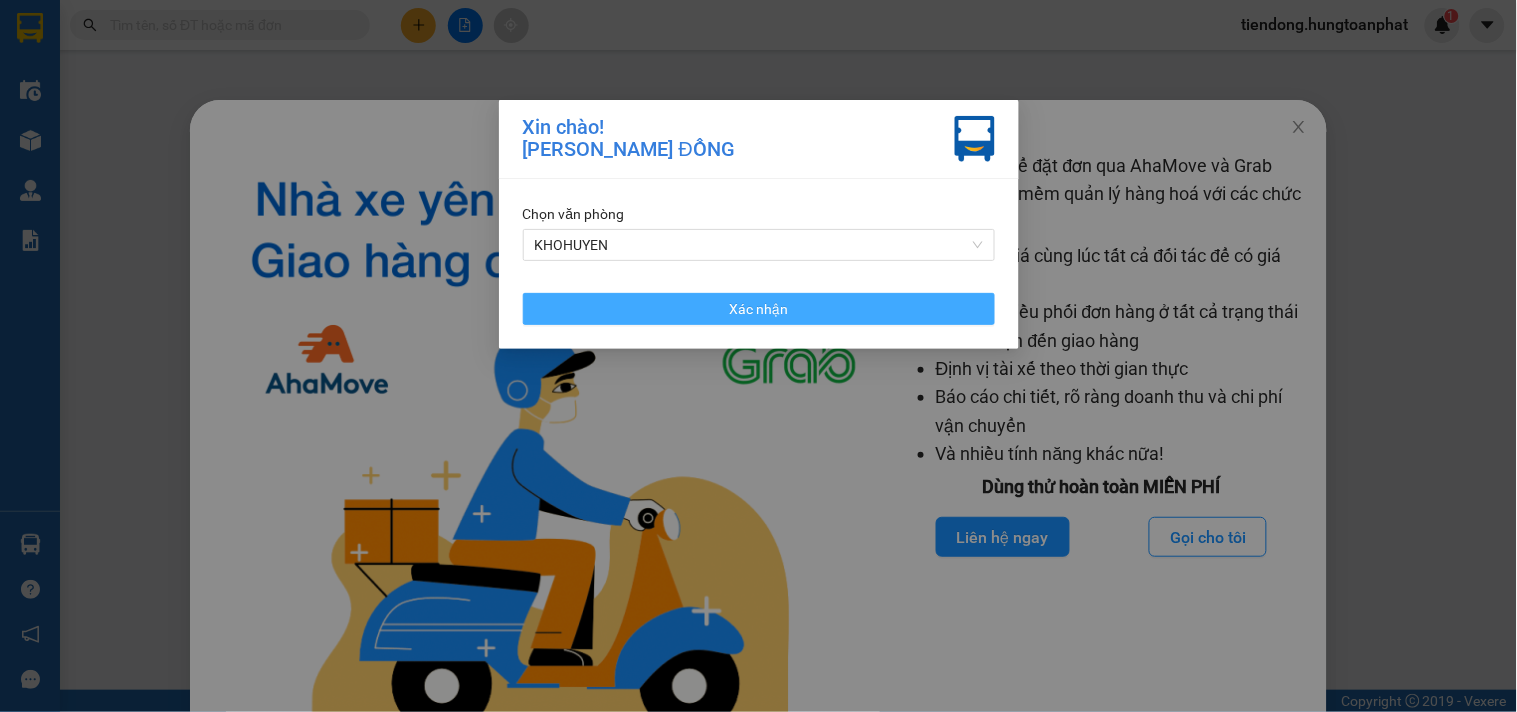click on "Xác nhận" at bounding box center (759, 309) 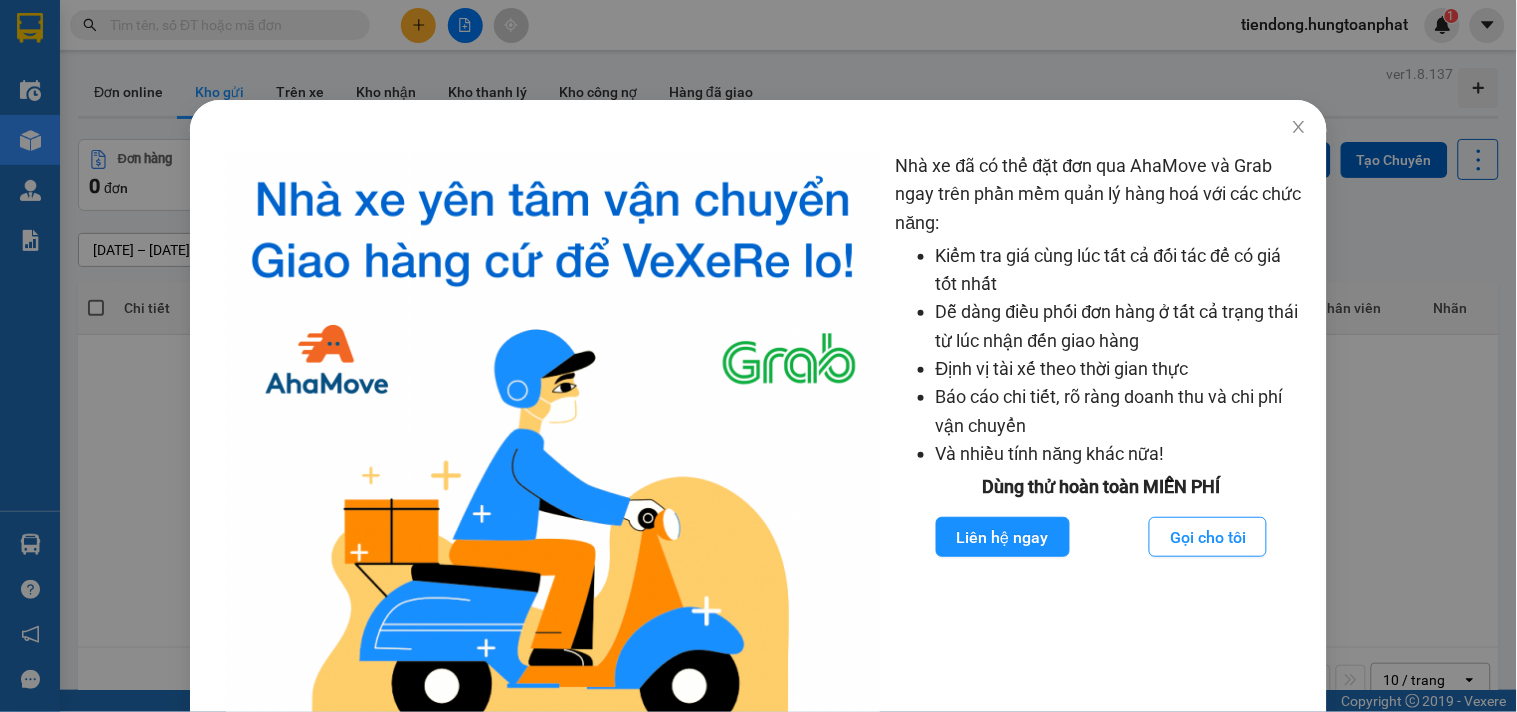 click on "Nhà xe đã có thể đặt đơn qua AhaMove và Grab ngay trên phần mềm quản lý hàng hoá với các chức năng: Kiểm tra giá cùng lúc tất cả đối tác để có giá tốt nhất Dễ dàng điều phối đơn hàng ở tất cả trạng thái từ lúc nhận đến giao hàng Định vị tài xế theo thời gian thực Báo cáo chi tiết, rõ ràng doanh thu và chi phí vận chuyển Và nhiều tính năng khác nữa! Dùng thử hoàn toàn MIỄN PHÍ Liên hệ ngay Gọi cho tôi" at bounding box center (758, 356) 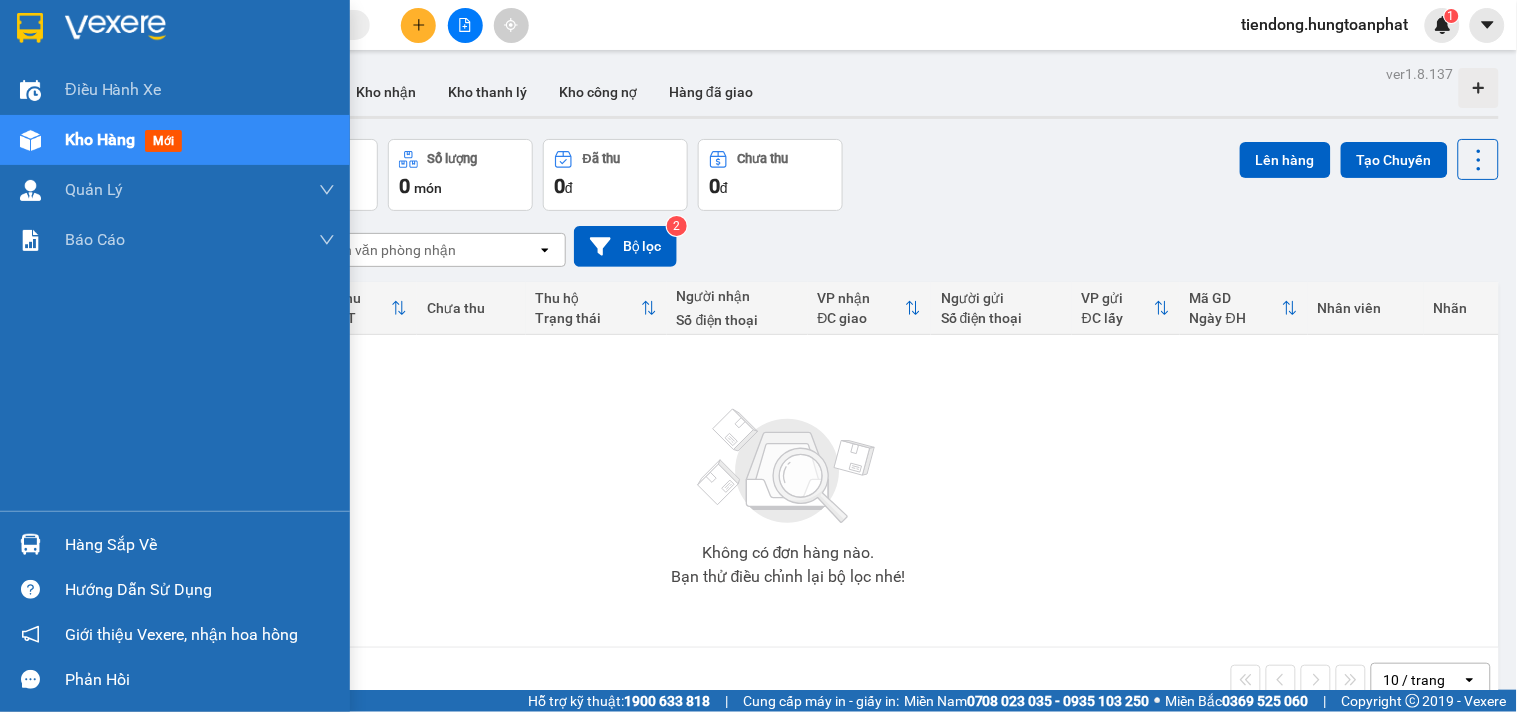 click at bounding box center (30, 544) 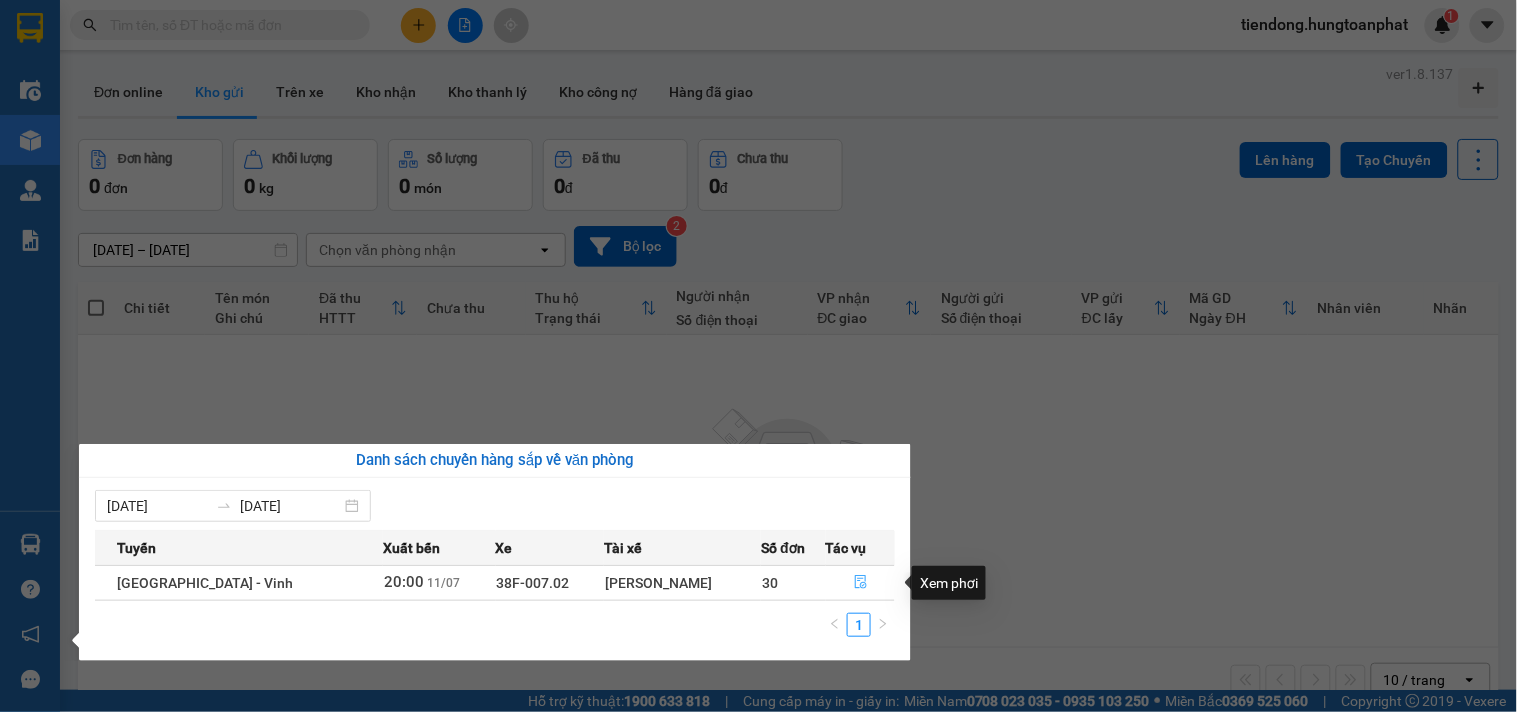 click 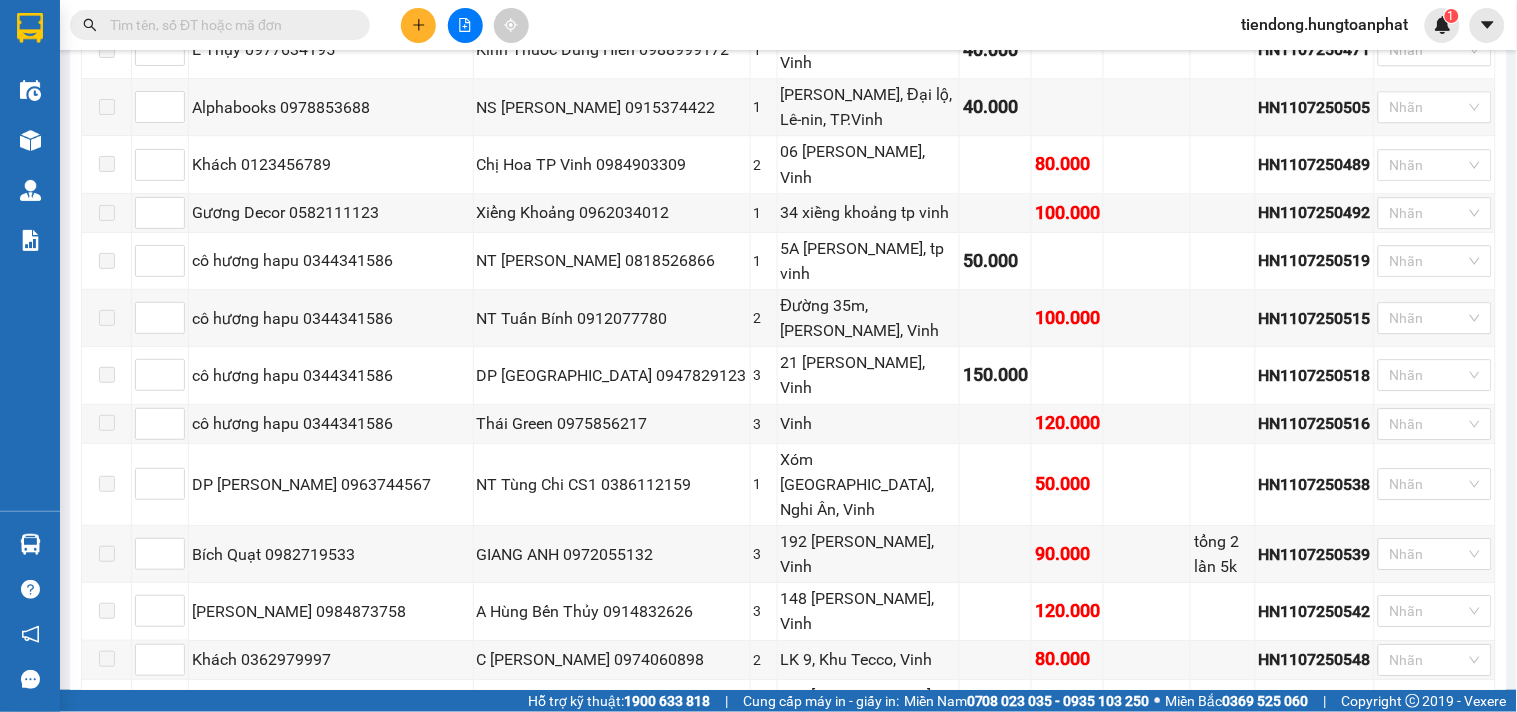 scroll, scrollTop: 3428, scrollLeft: 0, axis: vertical 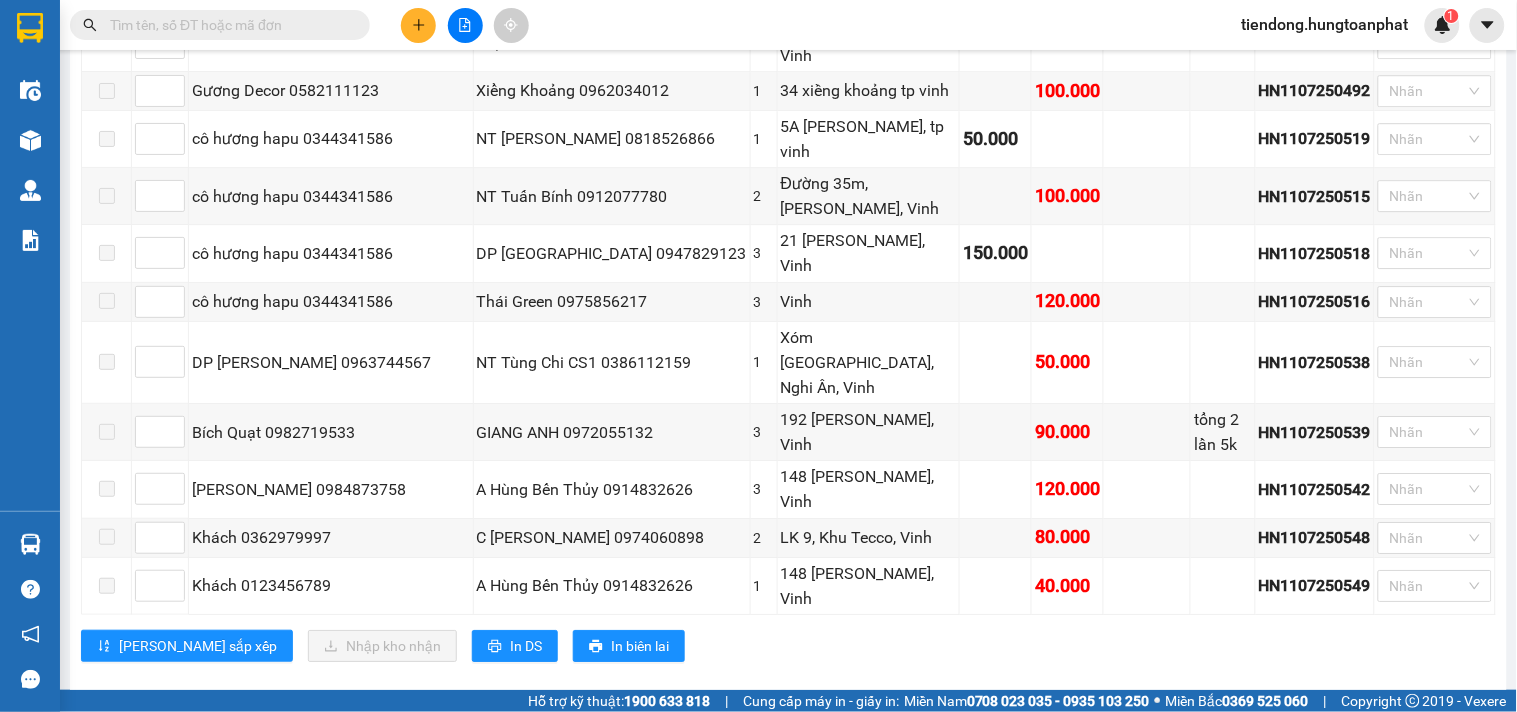 click at bounding box center [107, 760] 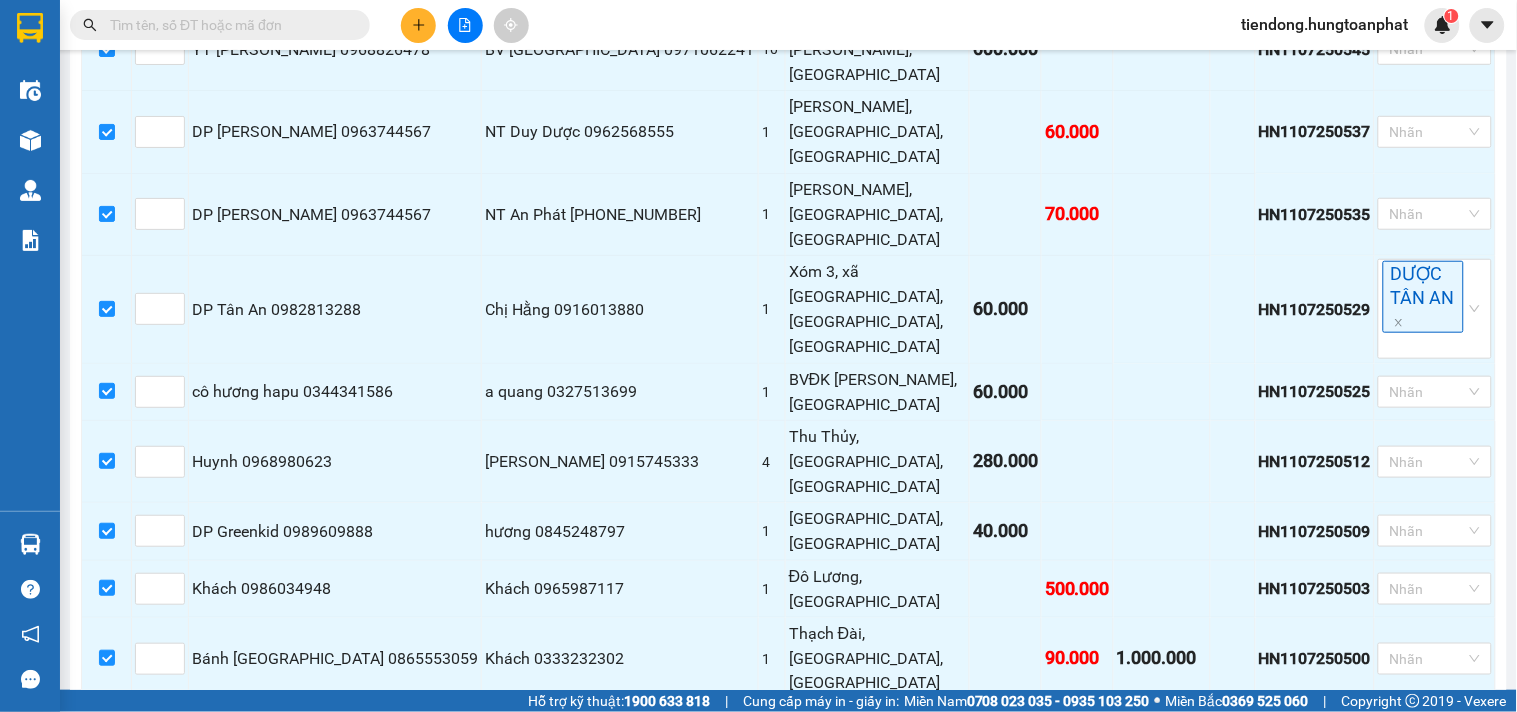 scroll, scrollTop: 4800, scrollLeft: 0, axis: vertical 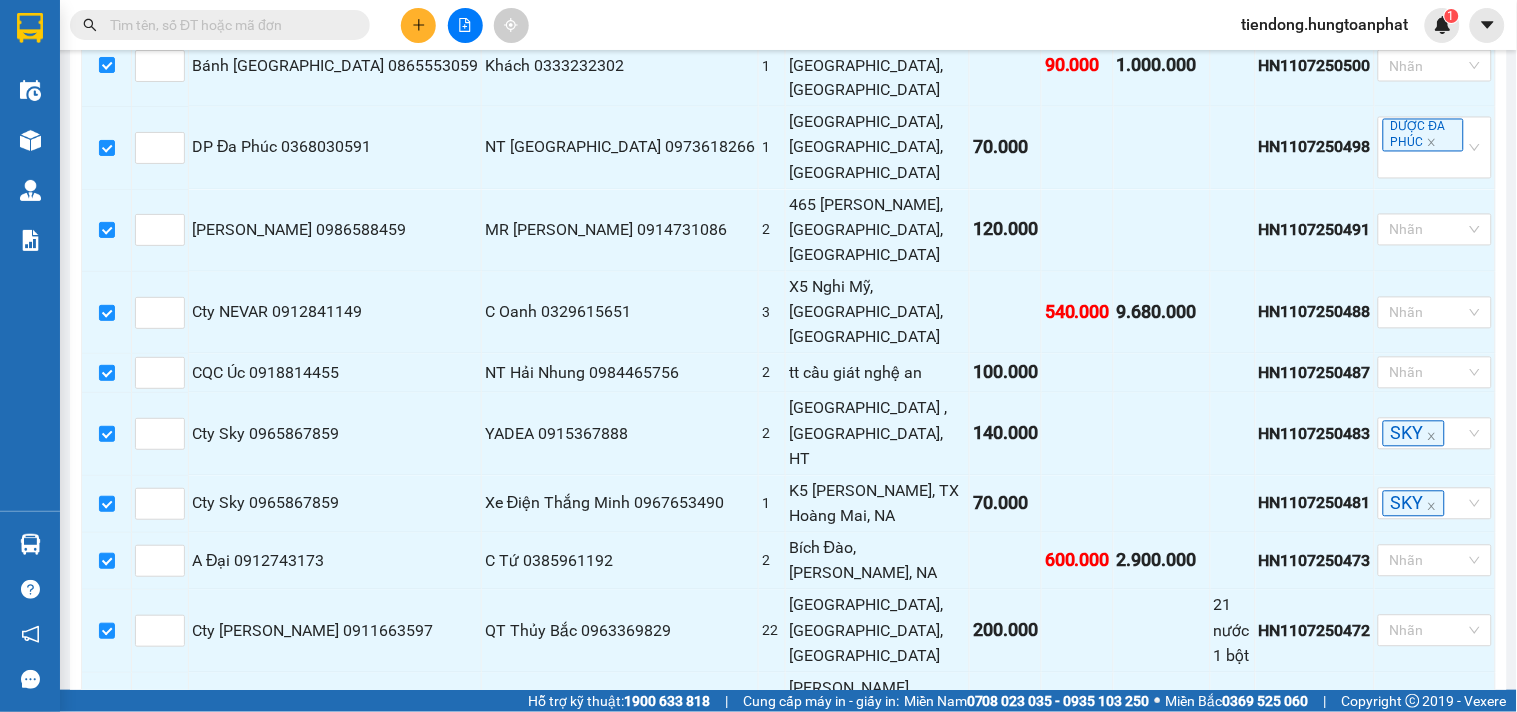 click on "Nhập kho nhận" at bounding box center (393, 1657) 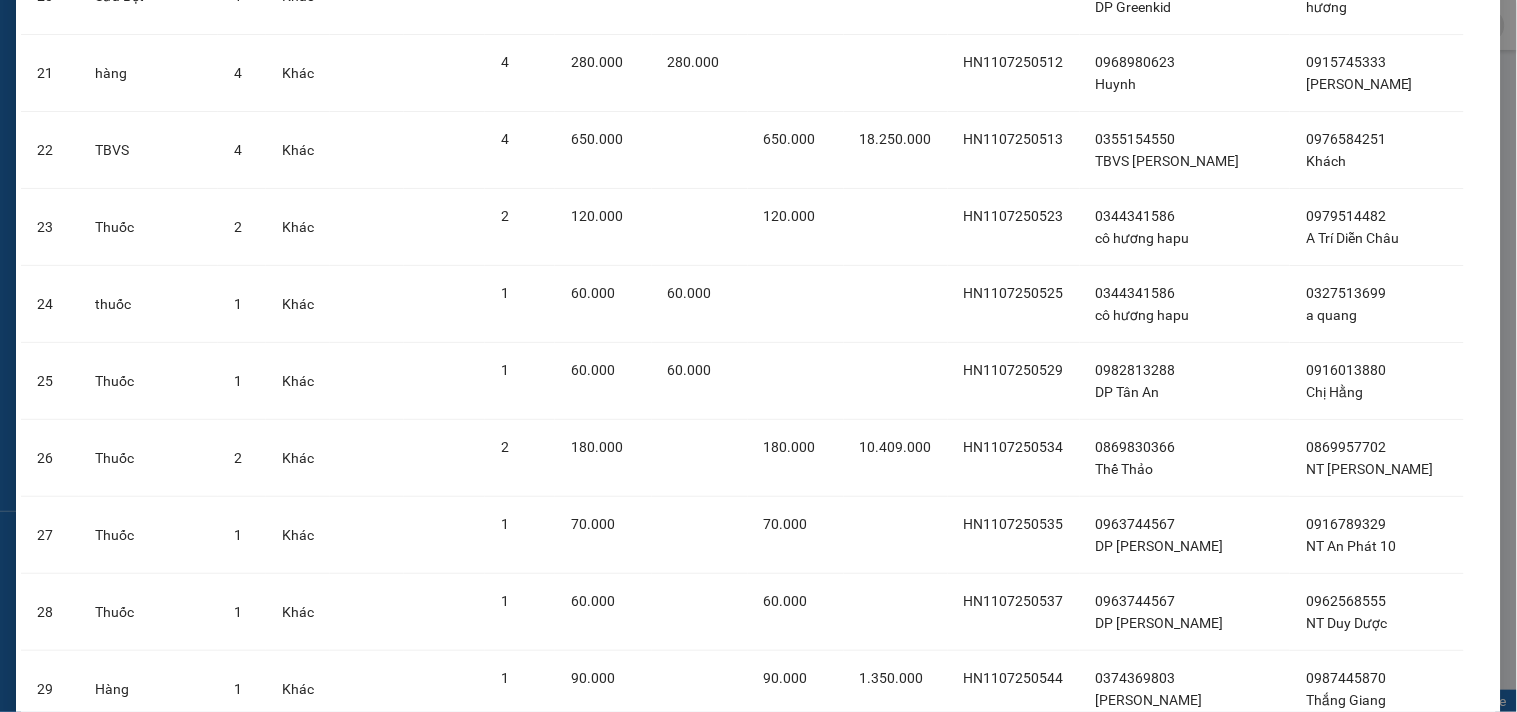 scroll, scrollTop: 1913, scrollLeft: 0, axis: vertical 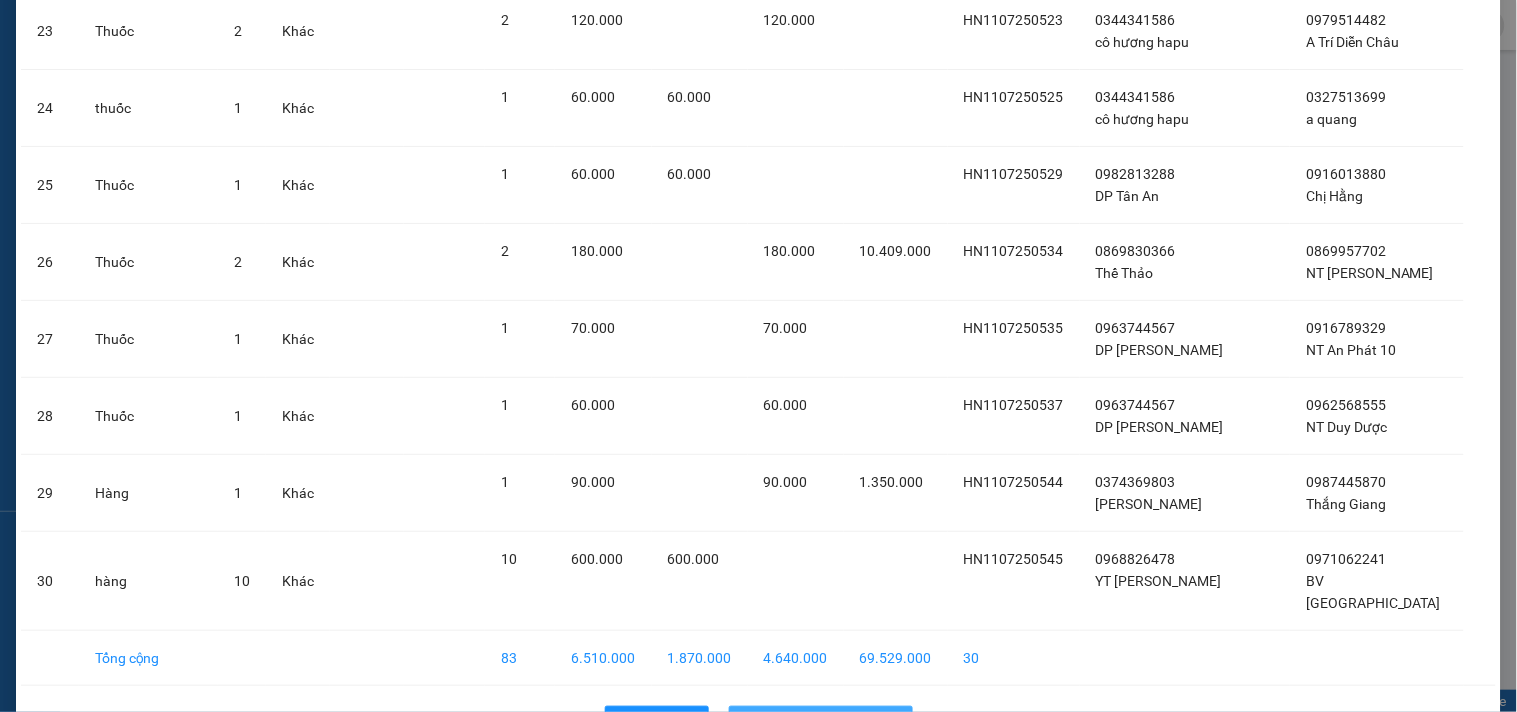click on "Nhập hàng kho nhận" at bounding box center (832, 722) 